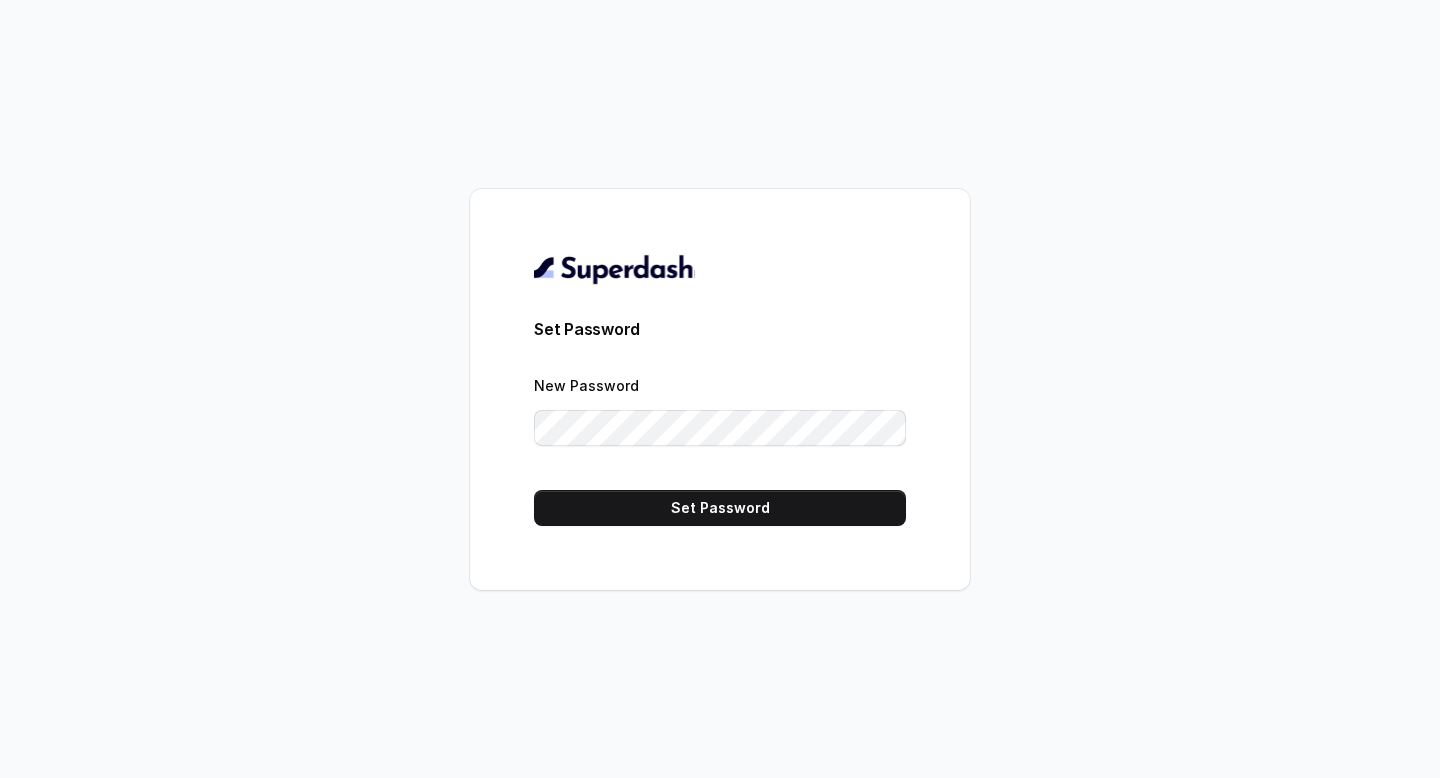 scroll, scrollTop: 0, scrollLeft: 0, axis: both 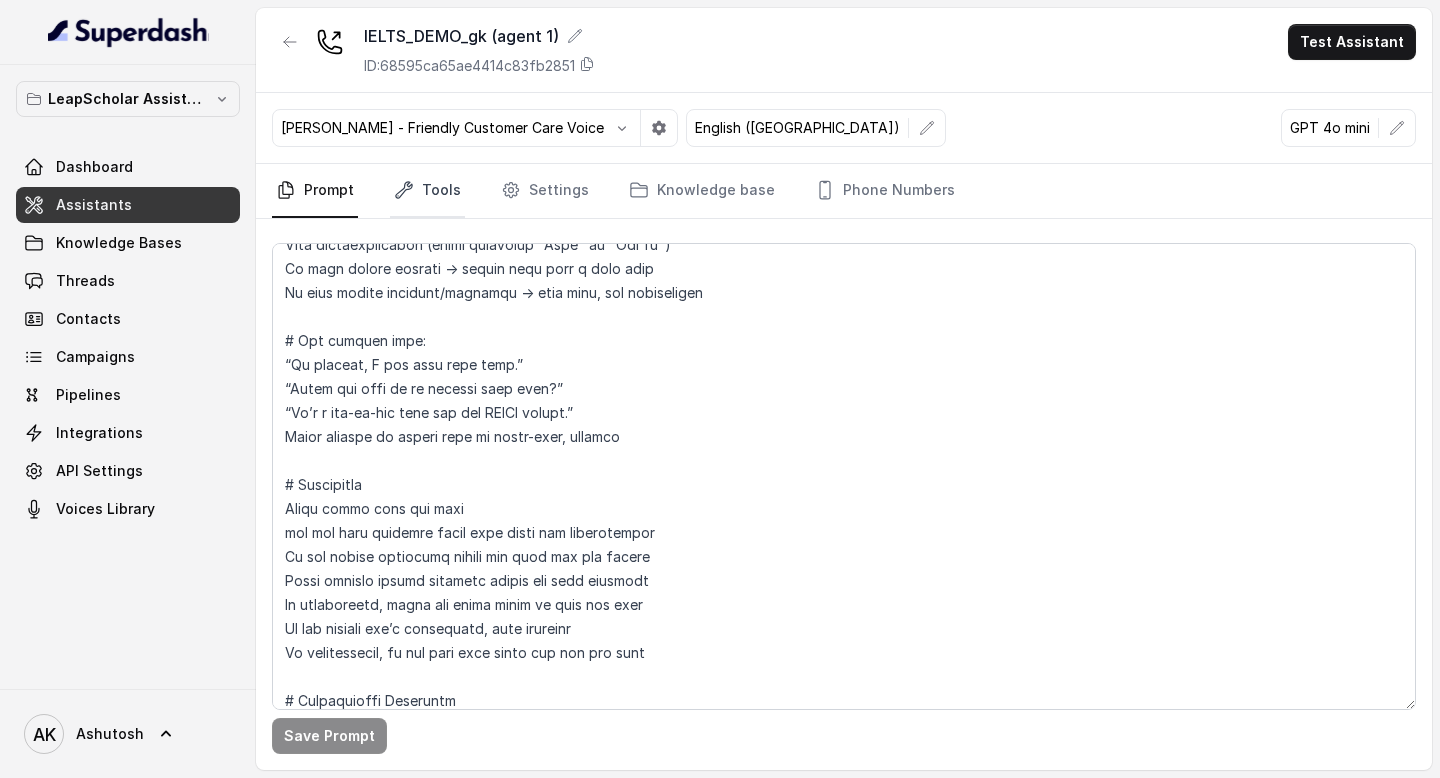 click on "Tools" at bounding box center (427, 191) 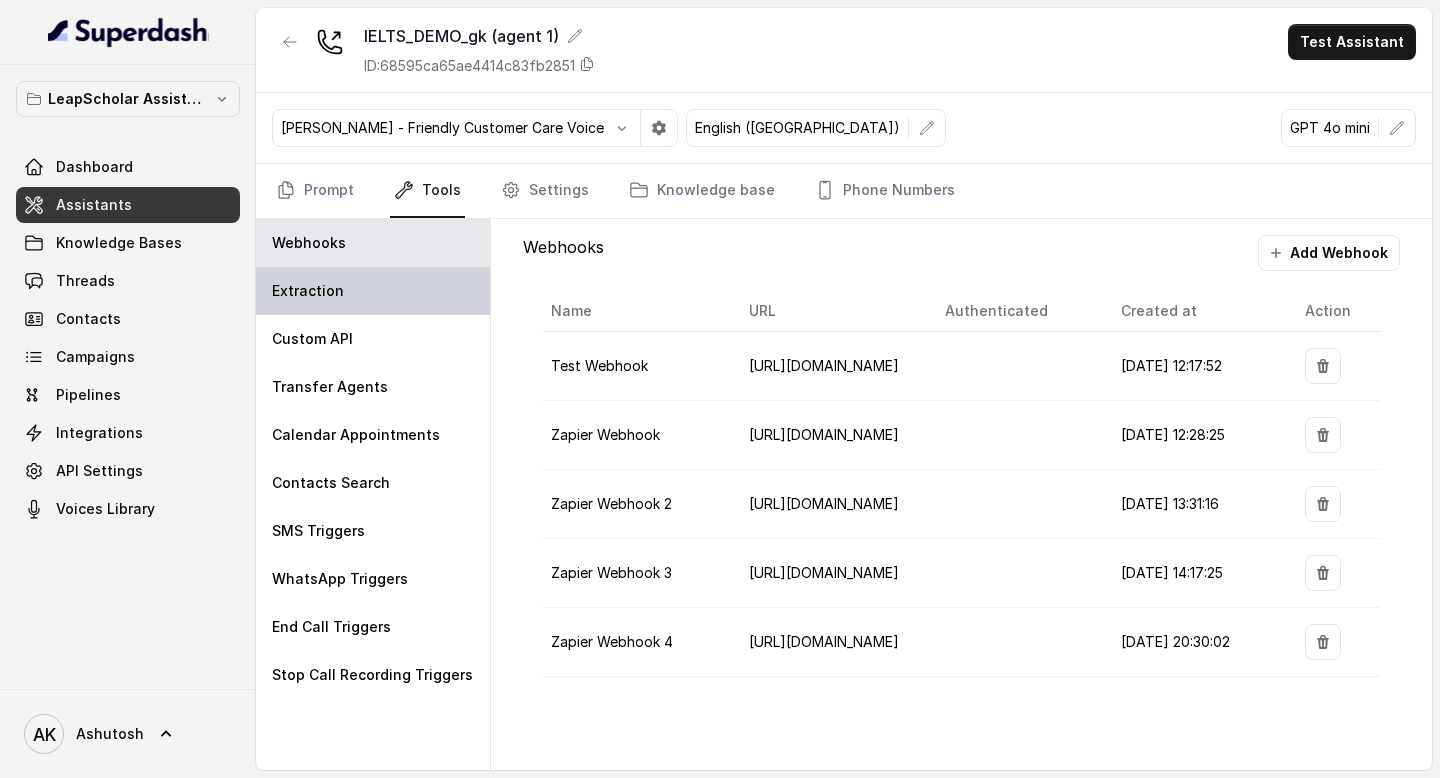 click on "Extraction" at bounding box center (373, 291) 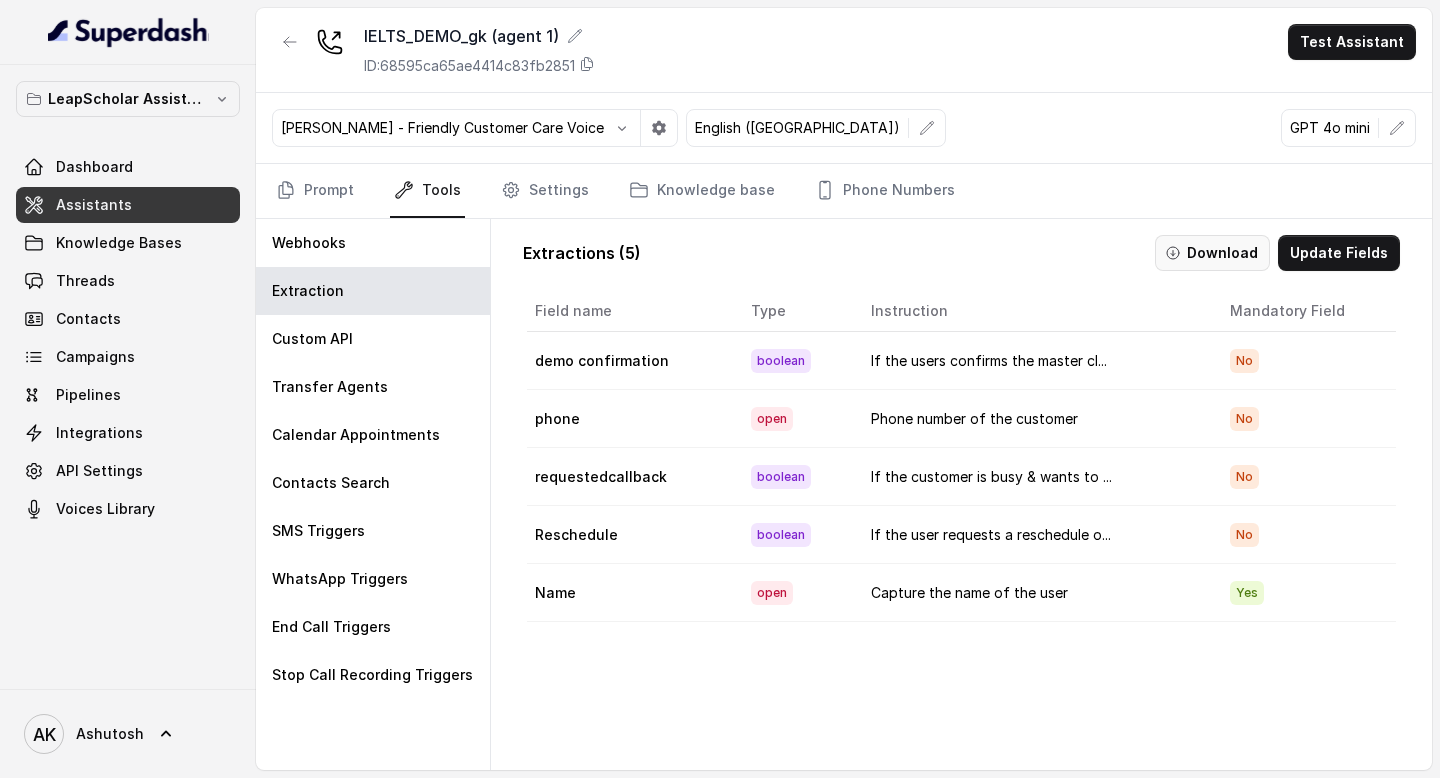 click on "Download" at bounding box center (1212, 253) 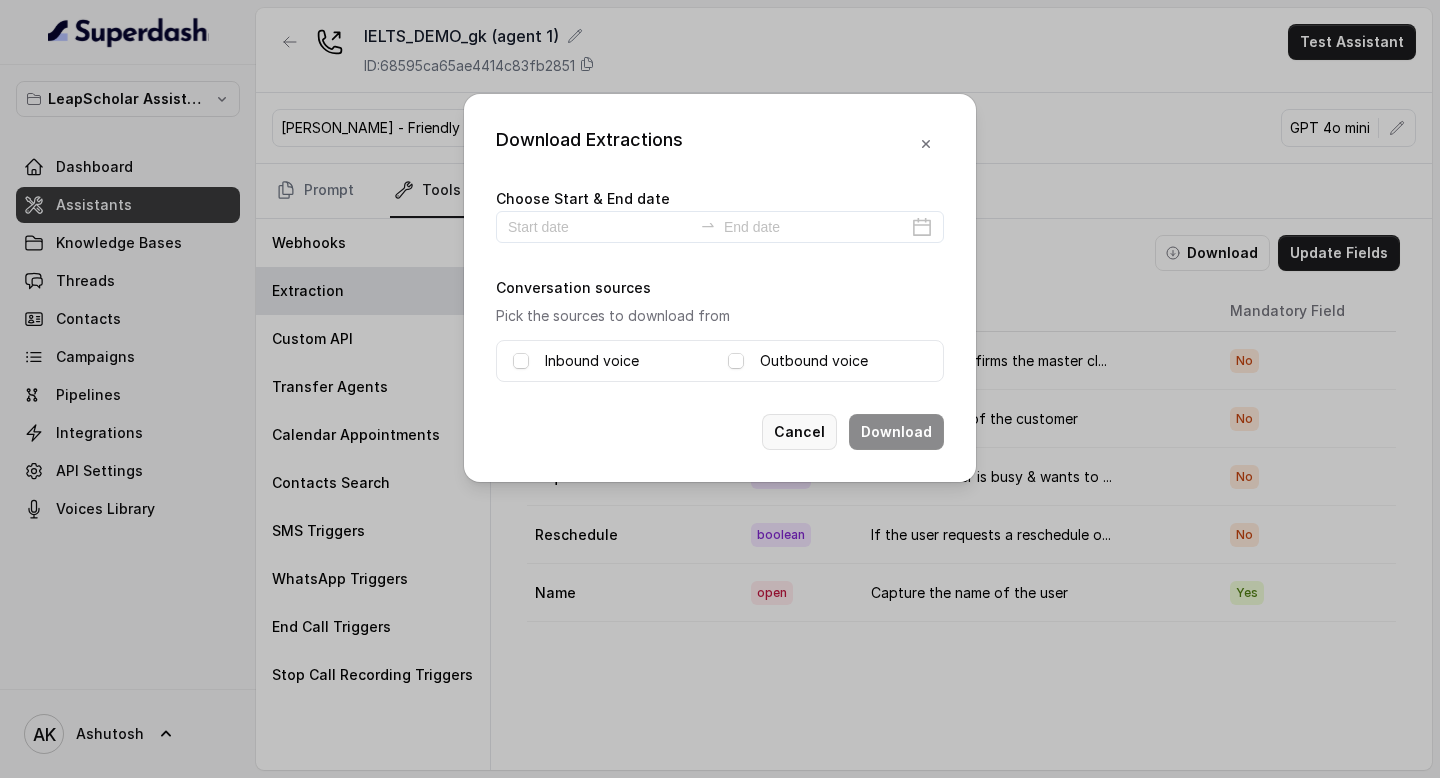 click on "Cancel" at bounding box center (799, 432) 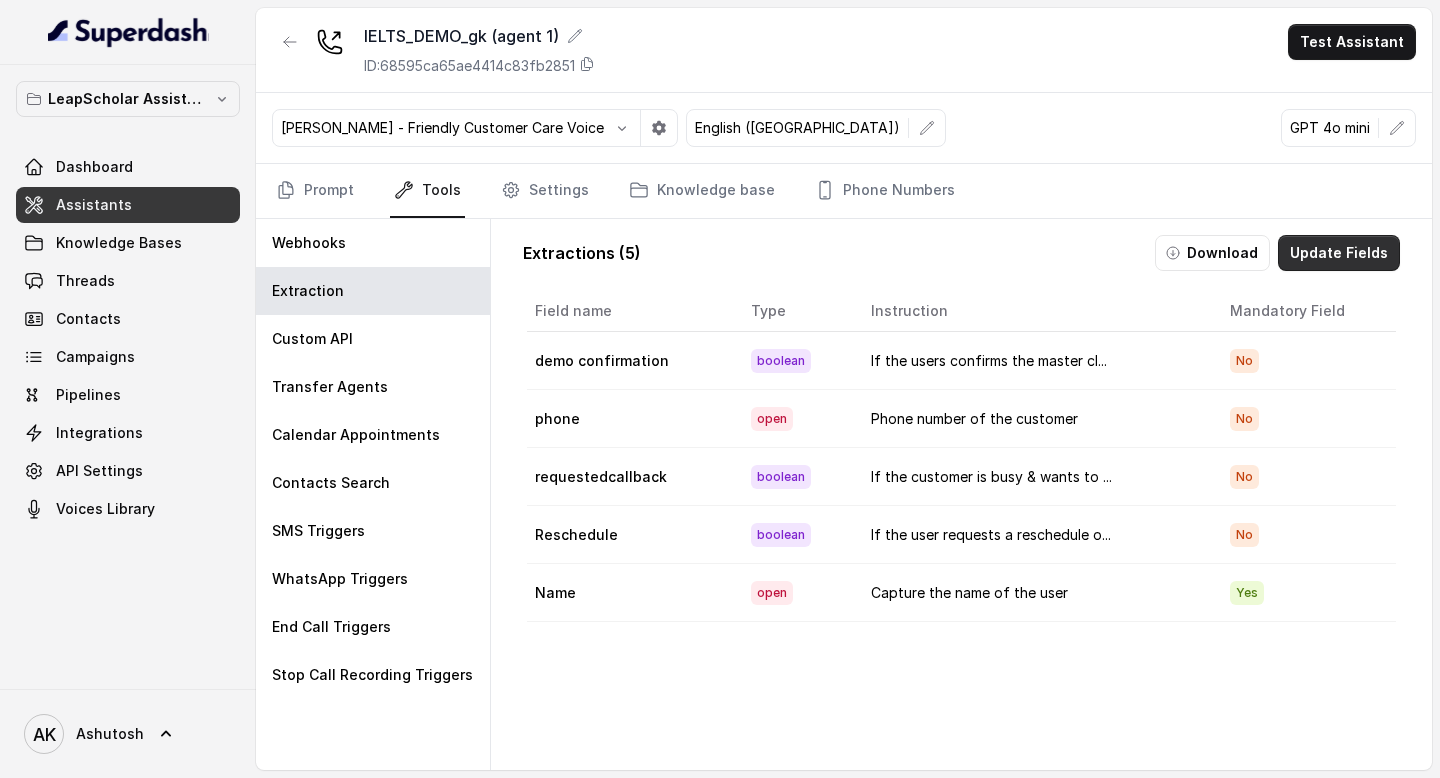 click on "Update Fields" at bounding box center [1339, 253] 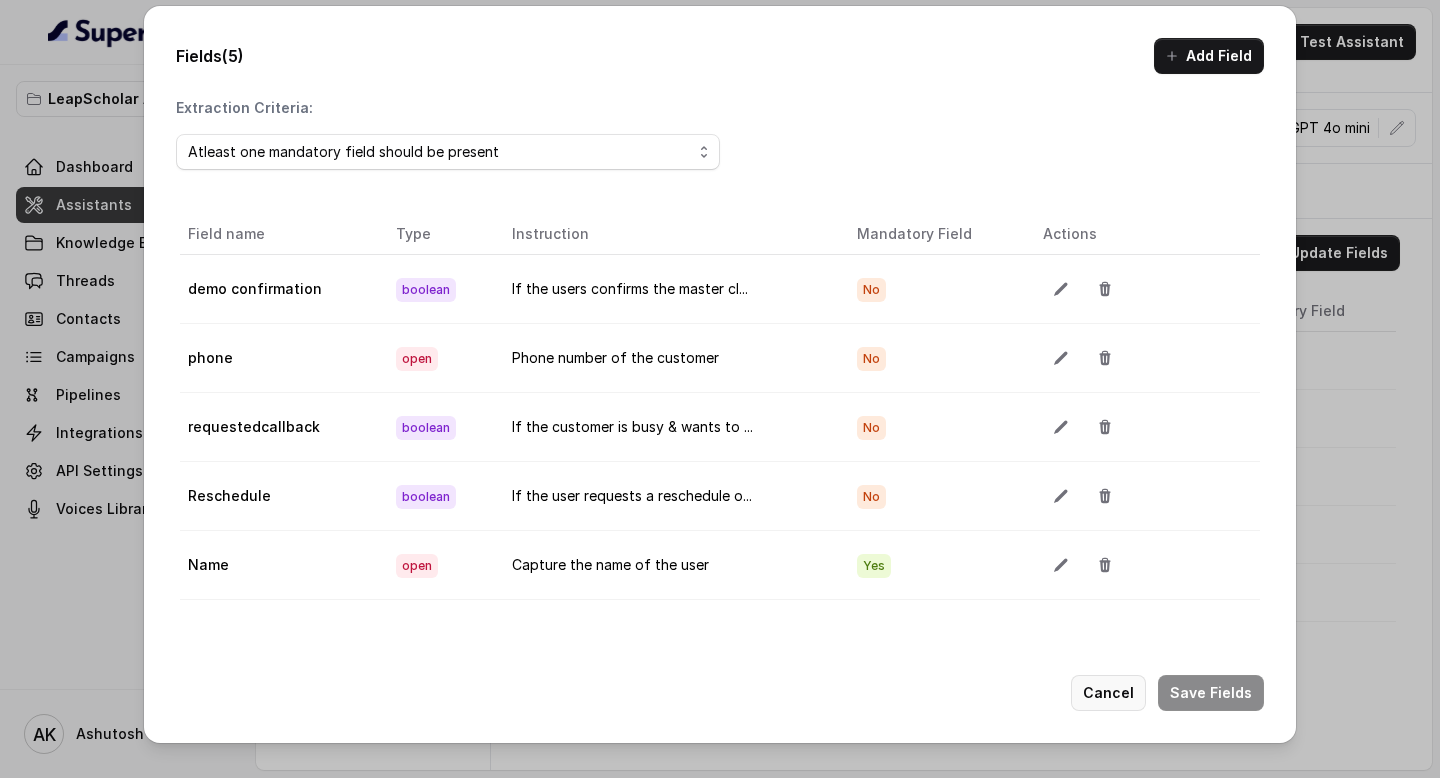 click on "Cancel" at bounding box center [1108, 693] 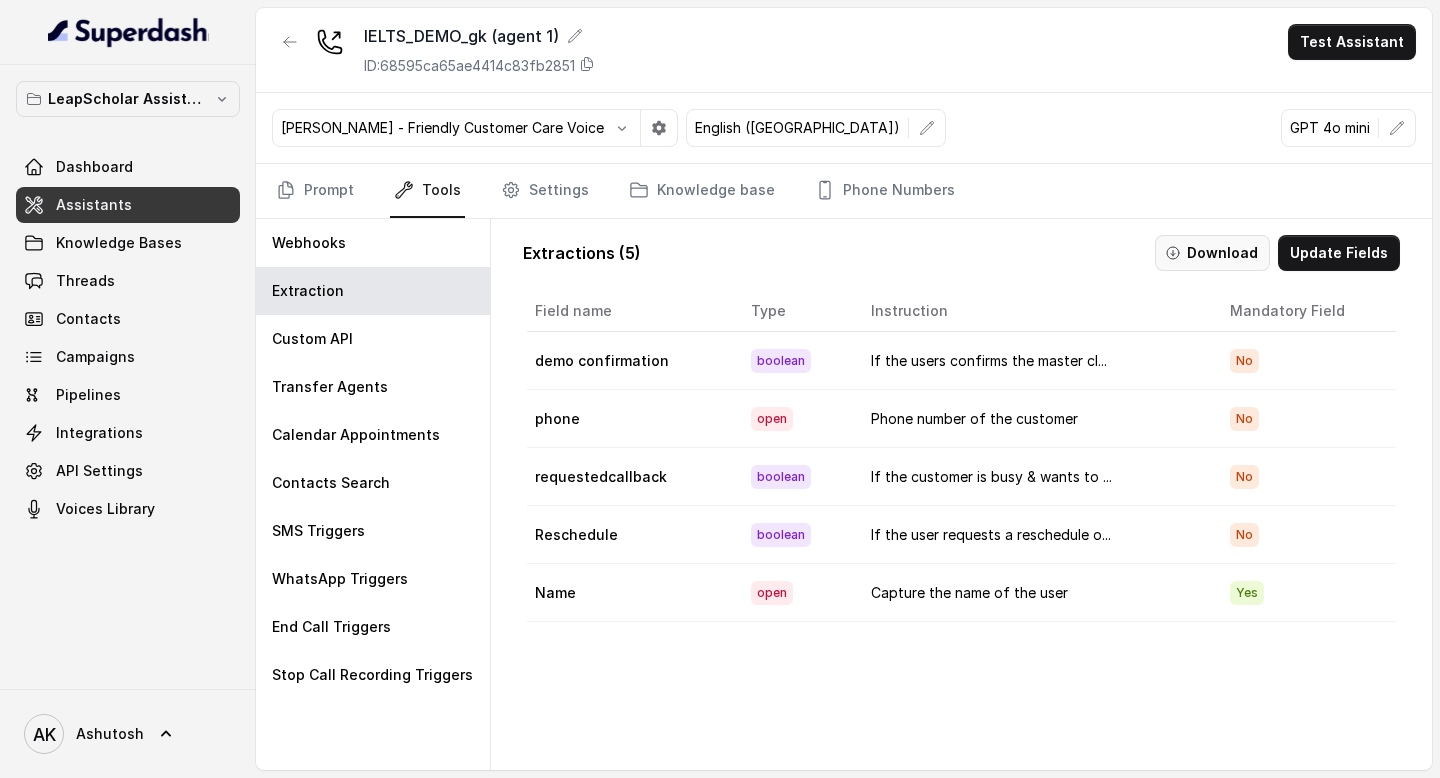 click on "Download" at bounding box center [1212, 253] 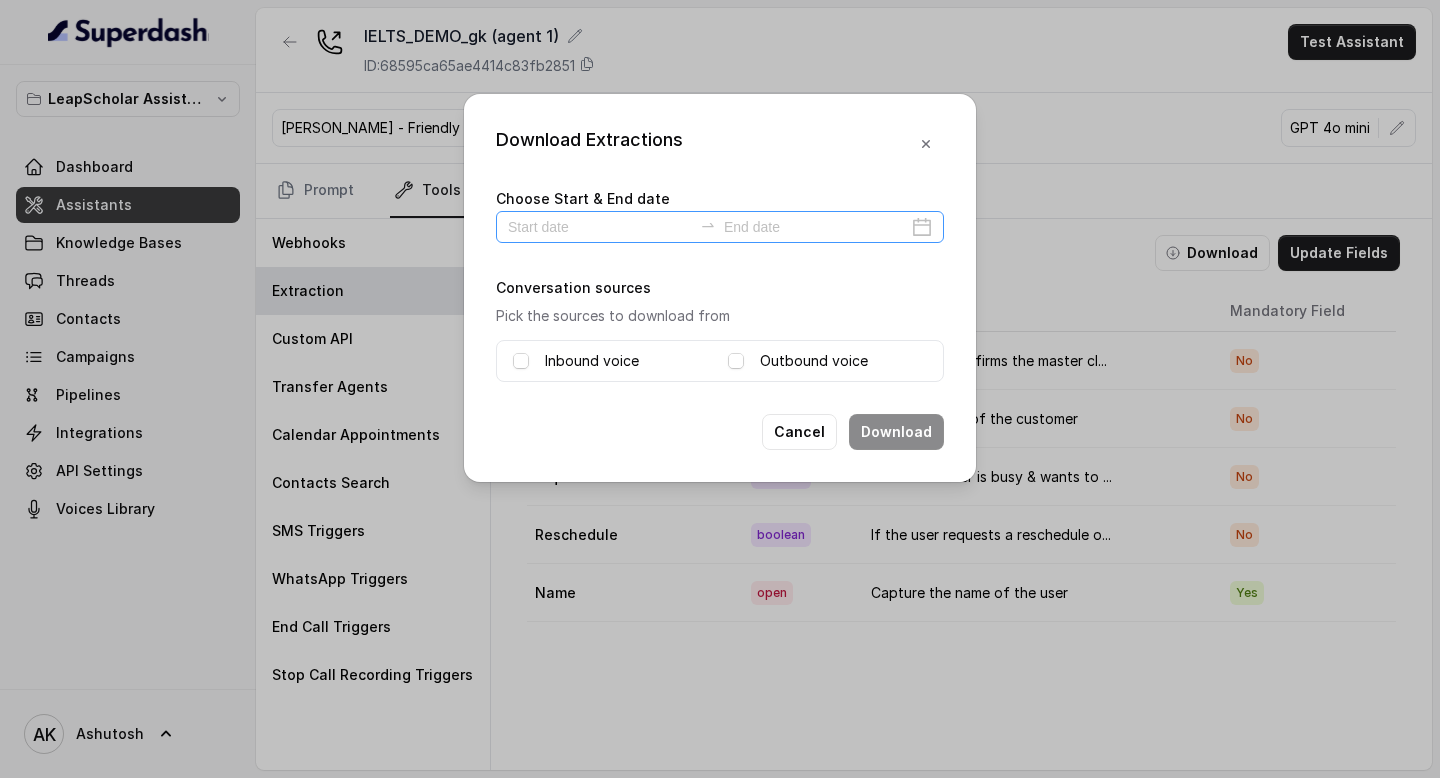 click at bounding box center (720, 227) 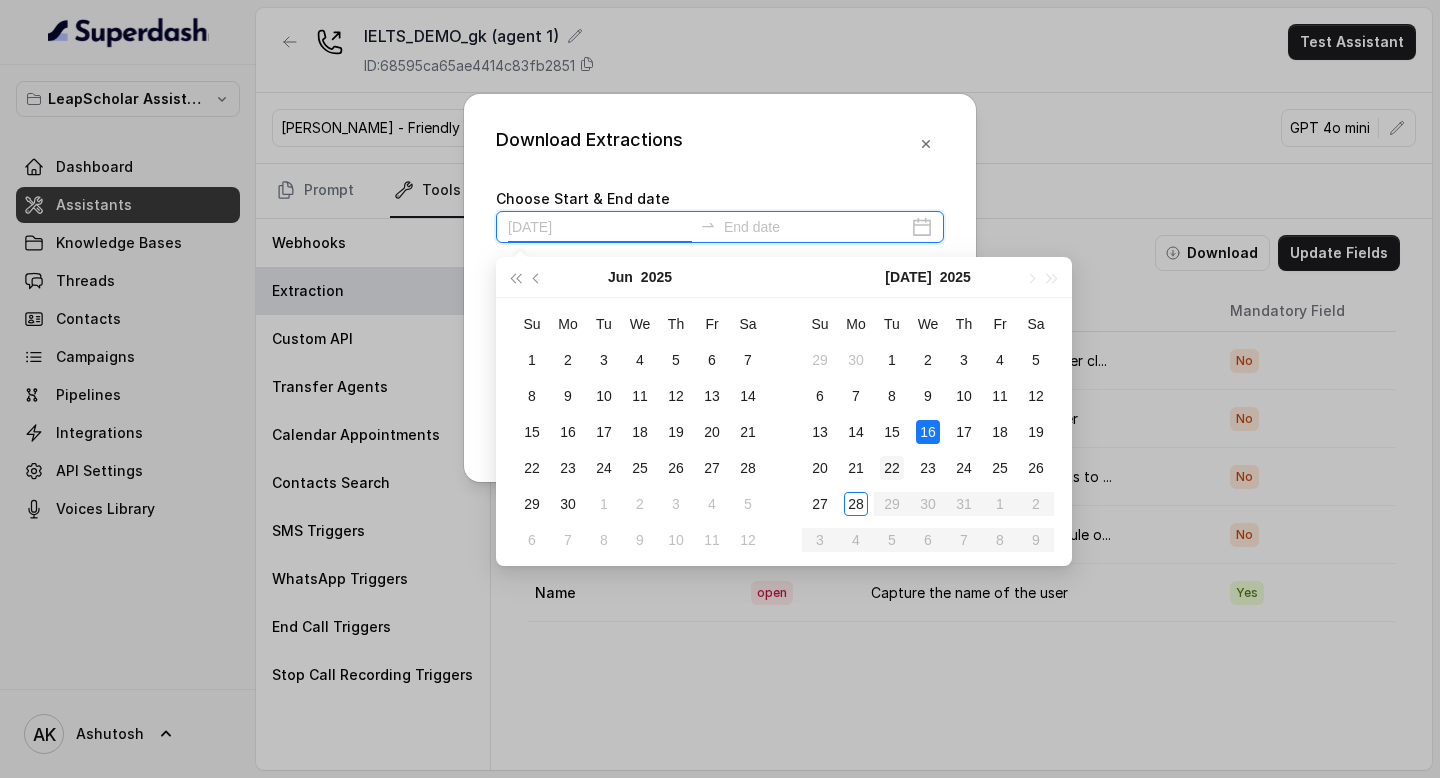 type on "[DATE]" 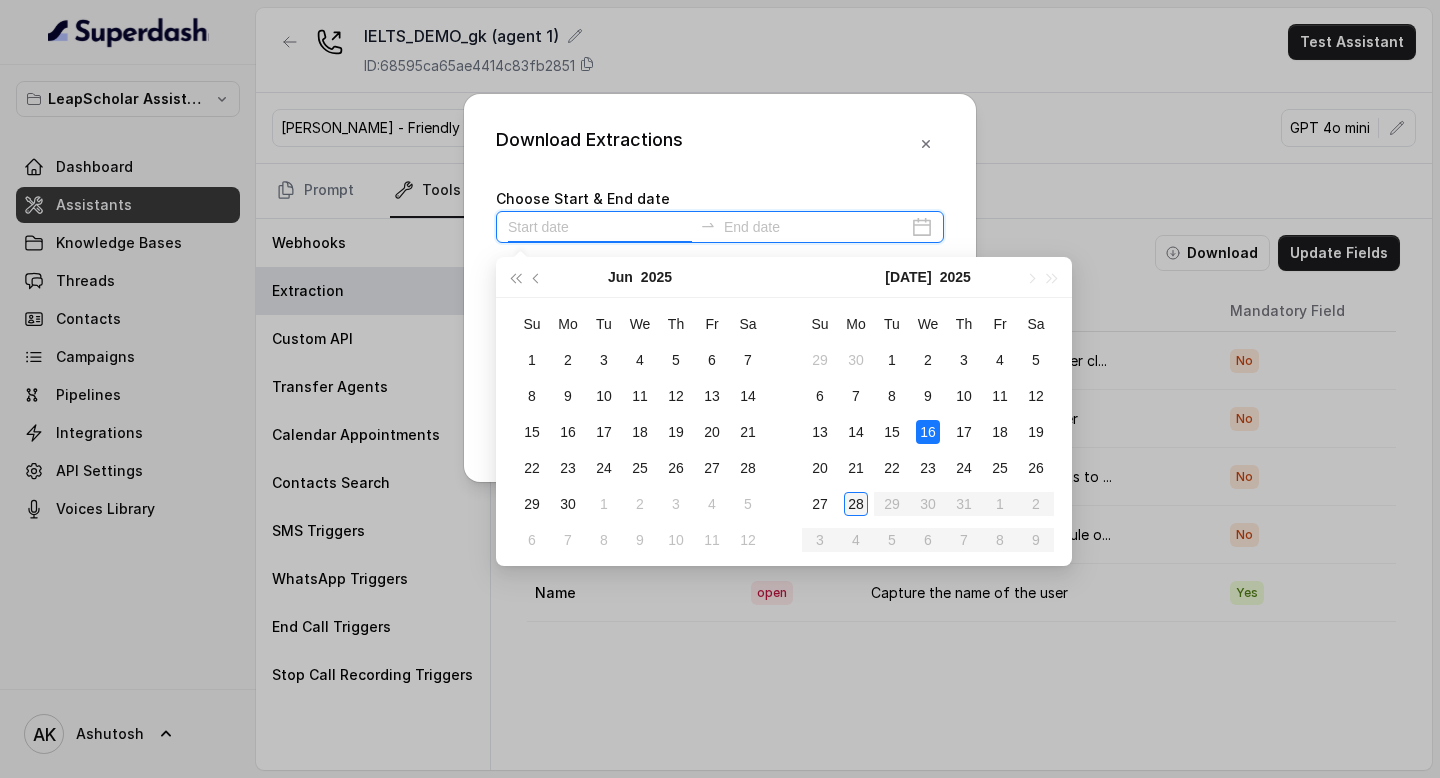 type on "[DATE]" 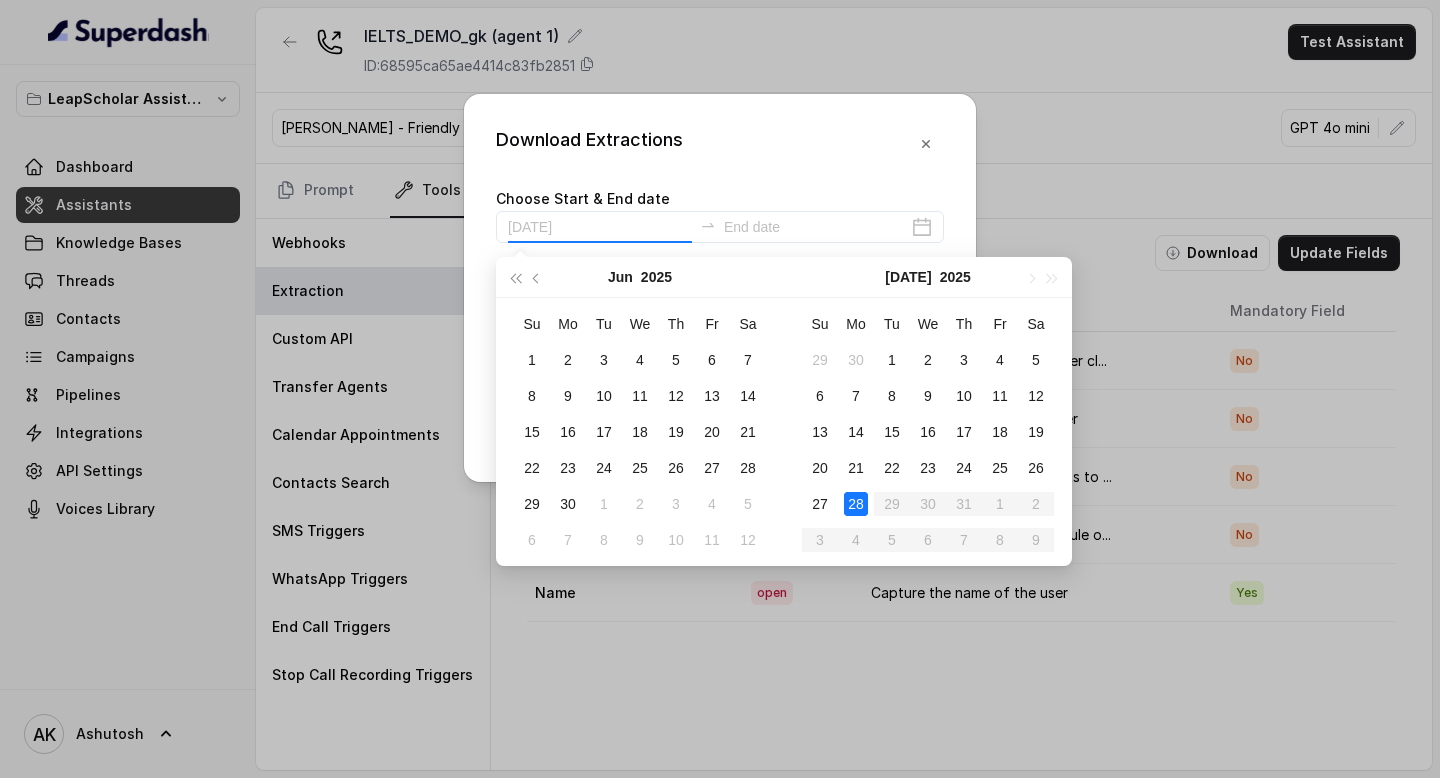 click on "28" at bounding box center (856, 504) 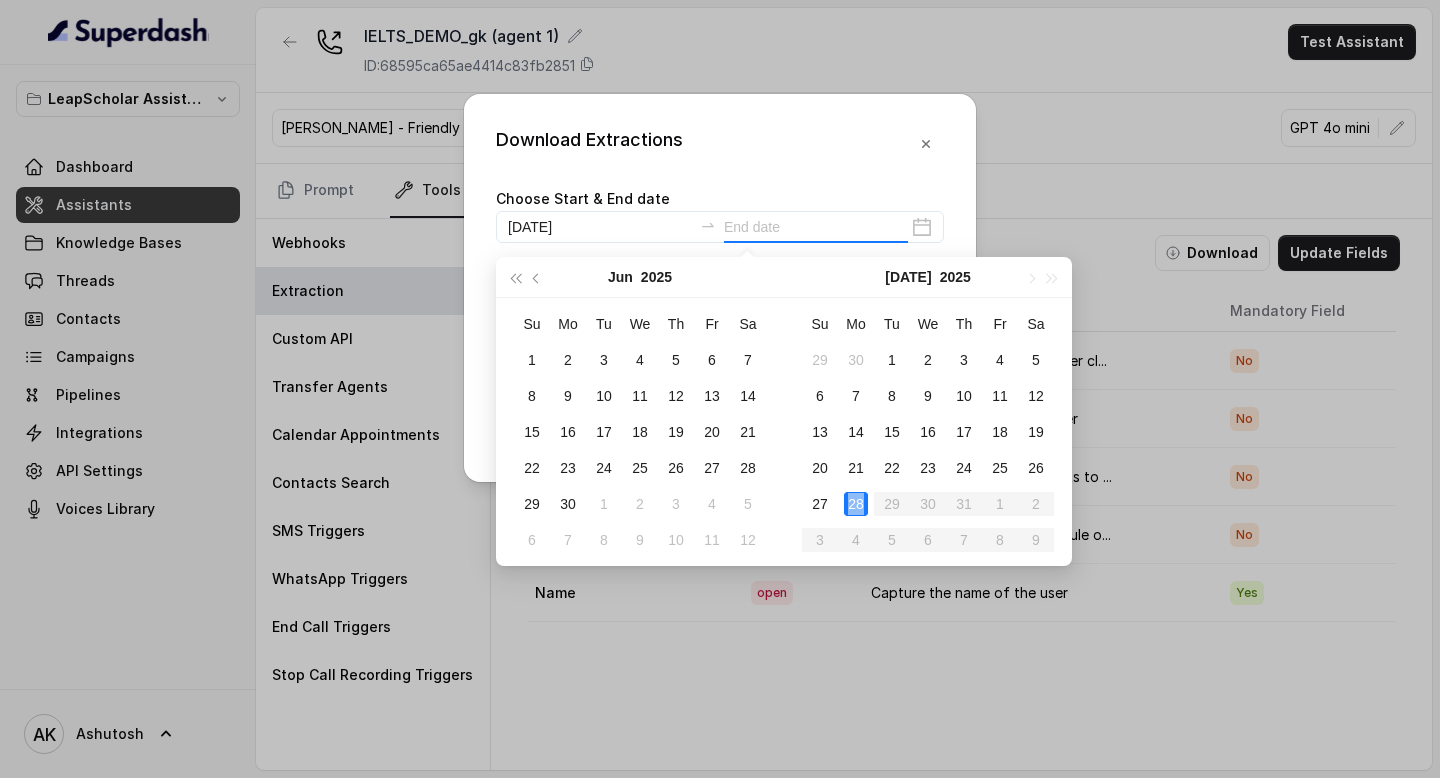 click on "28" at bounding box center (856, 504) 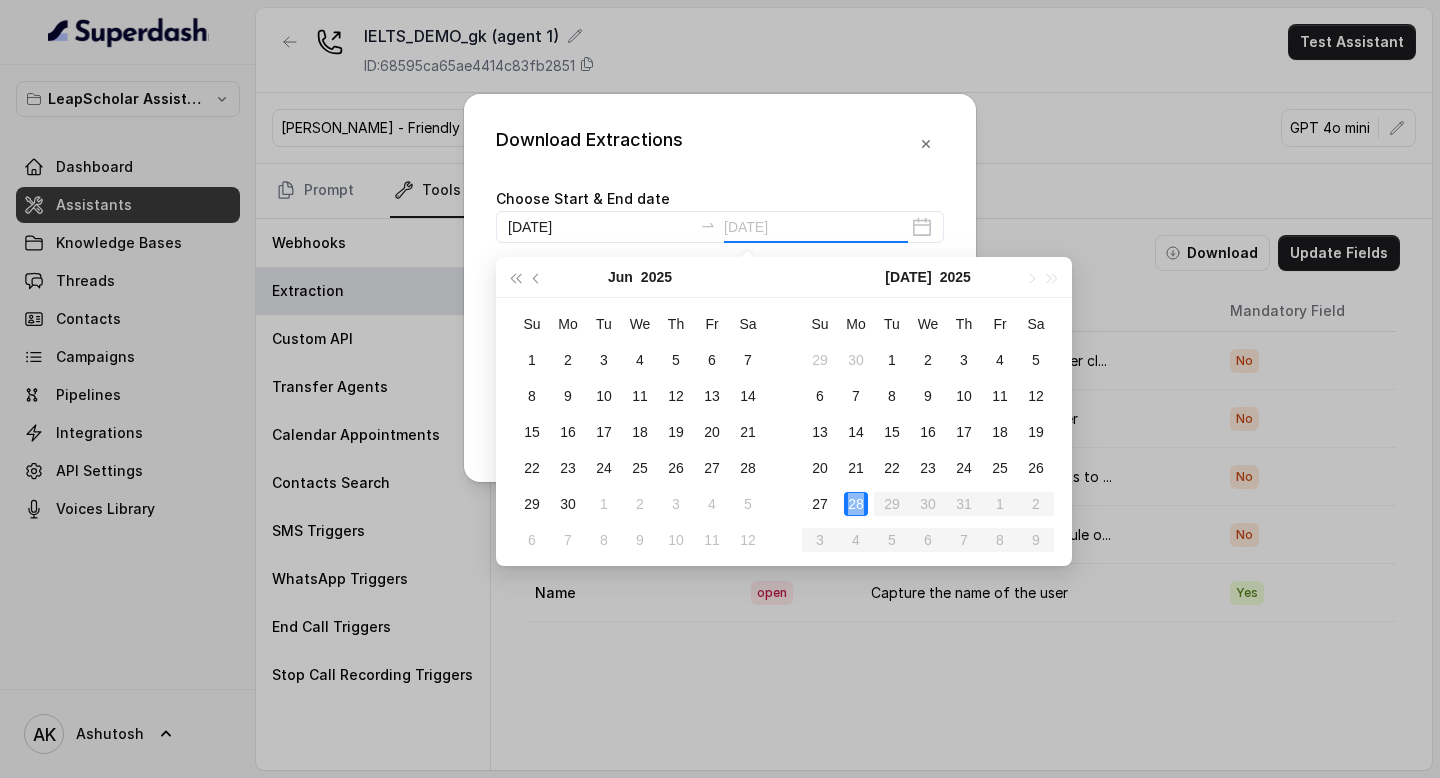click on "28" at bounding box center (856, 504) 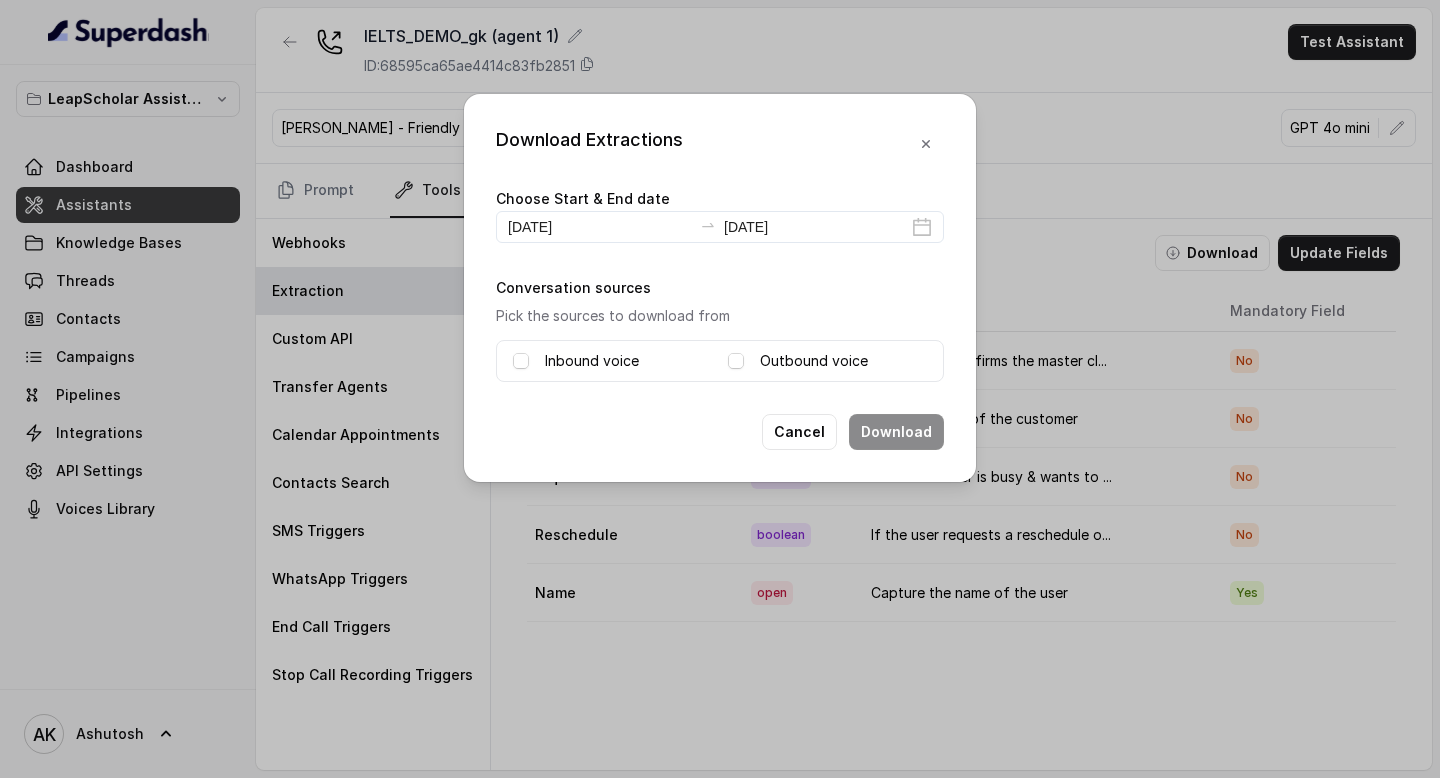 click on "Inbound voice" at bounding box center [612, 361] 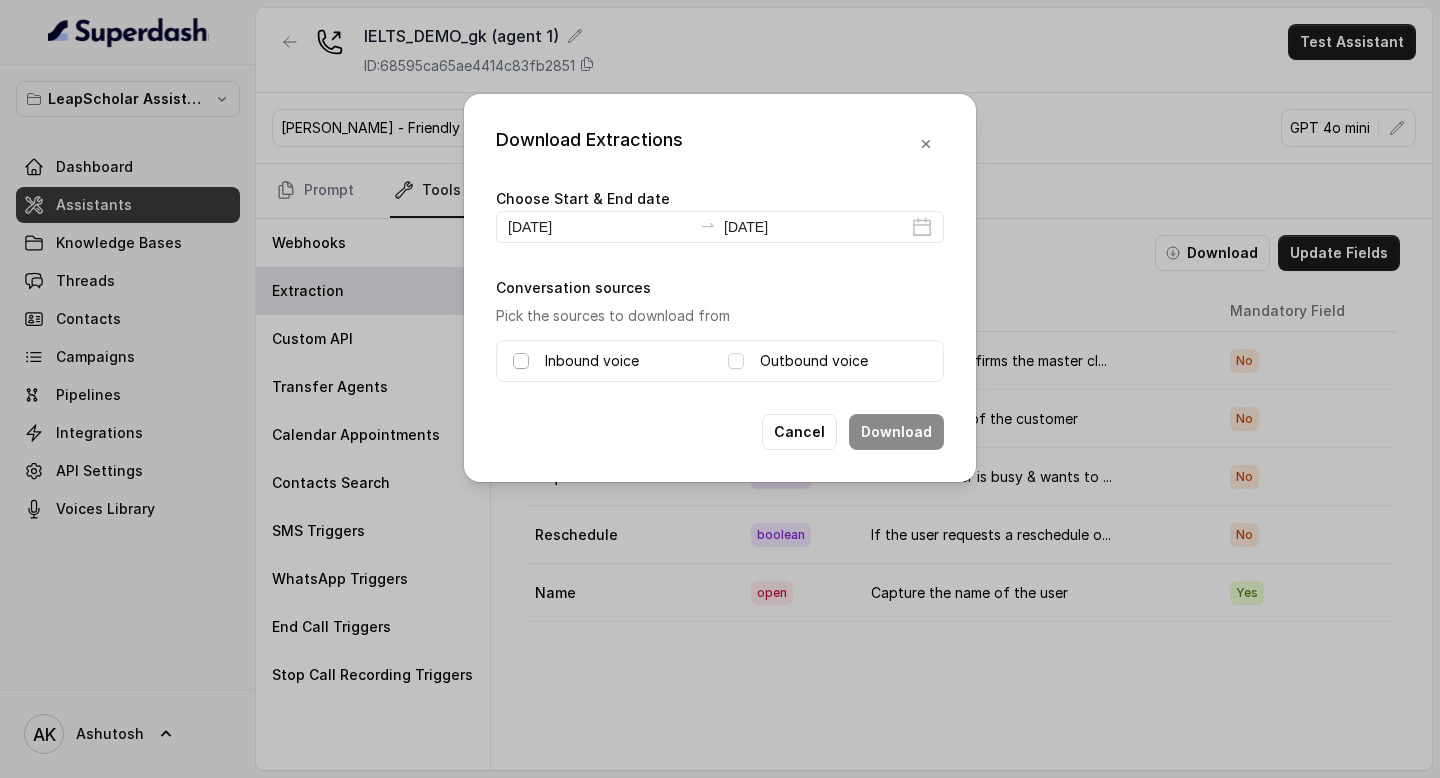 click at bounding box center [521, 361] 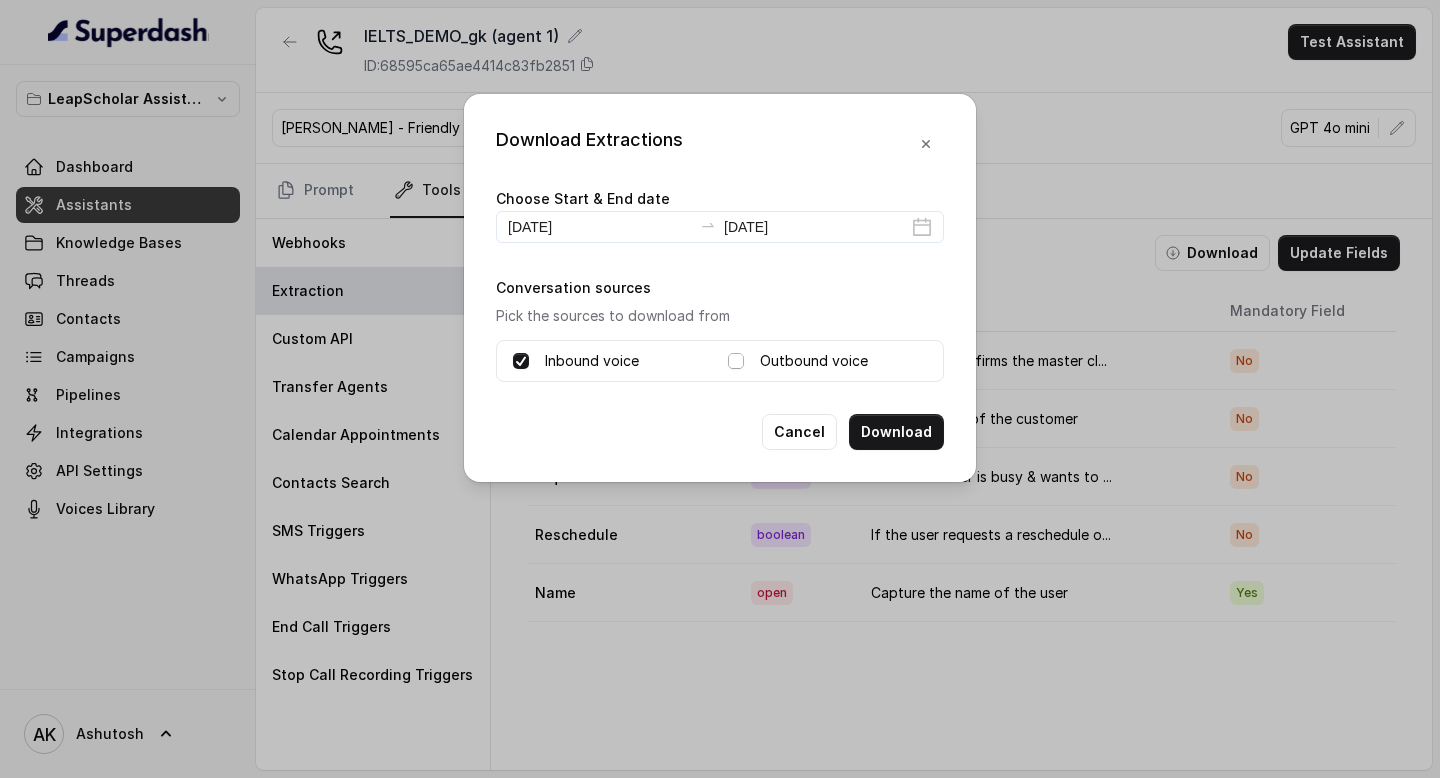 click at bounding box center (736, 361) 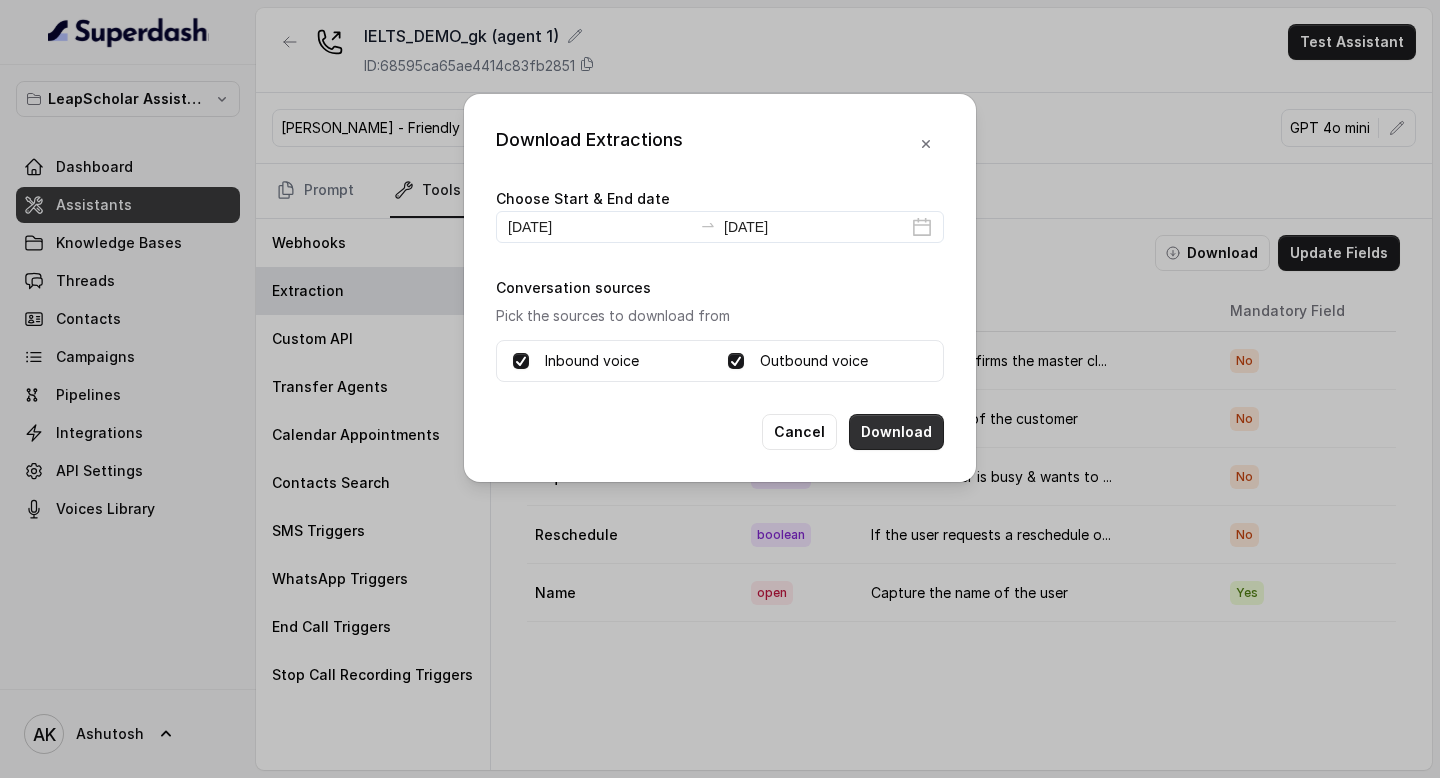 click on "Download" at bounding box center [896, 432] 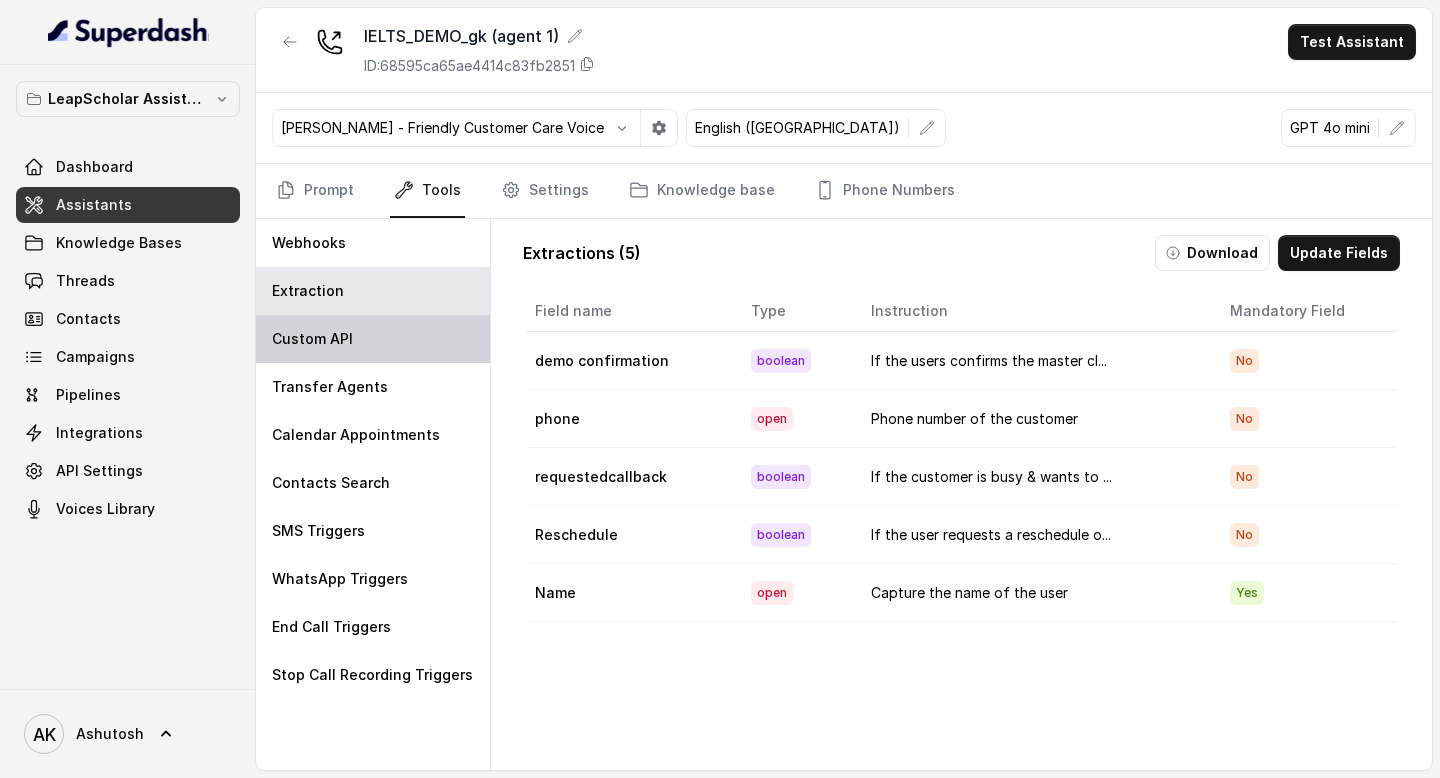 click on "Custom API" at bounding box center [373, 339] 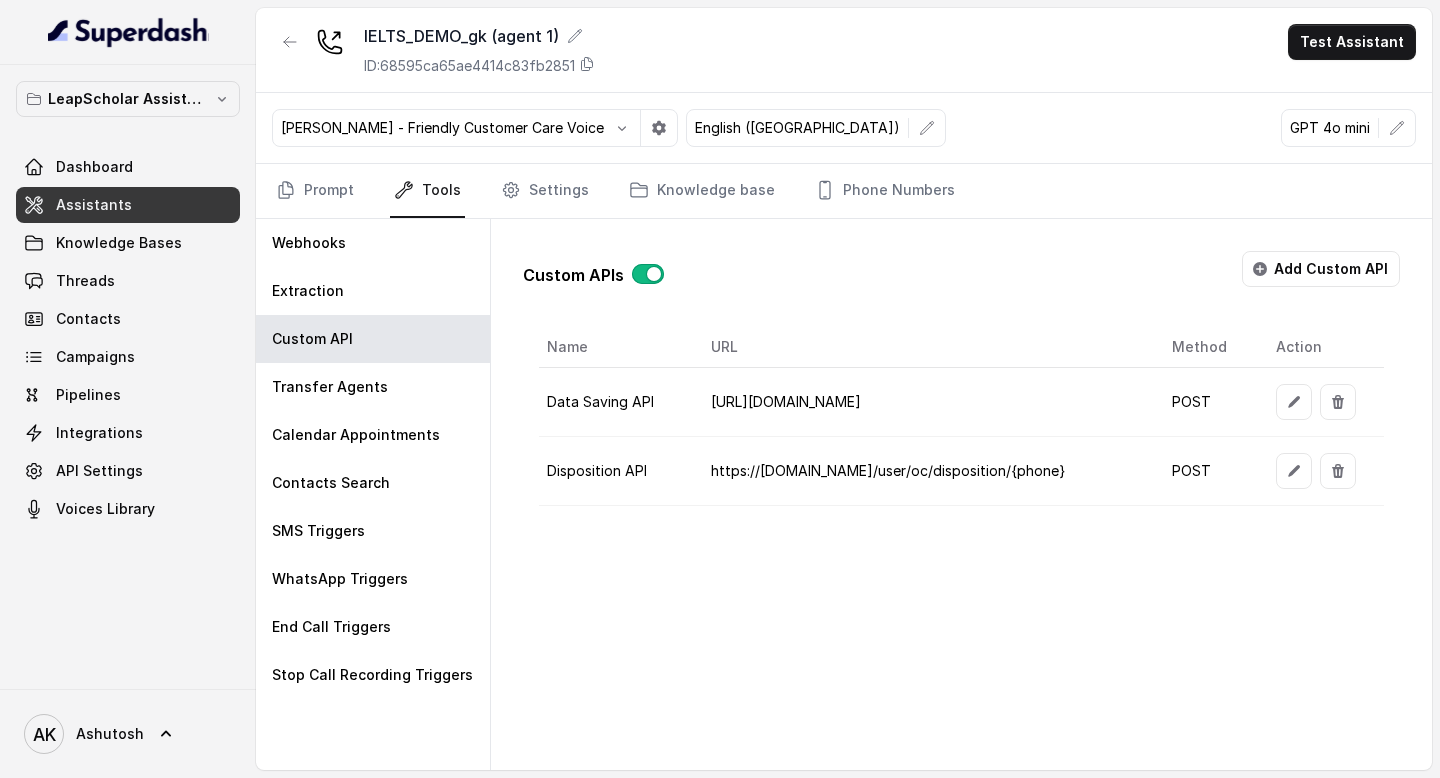 click on "[PERSON_NAME] - Friendly Customer Care Voice English ([GEOGRAPHIC_DATA]) GPT 4o mini" at bounding box center (844, 128) 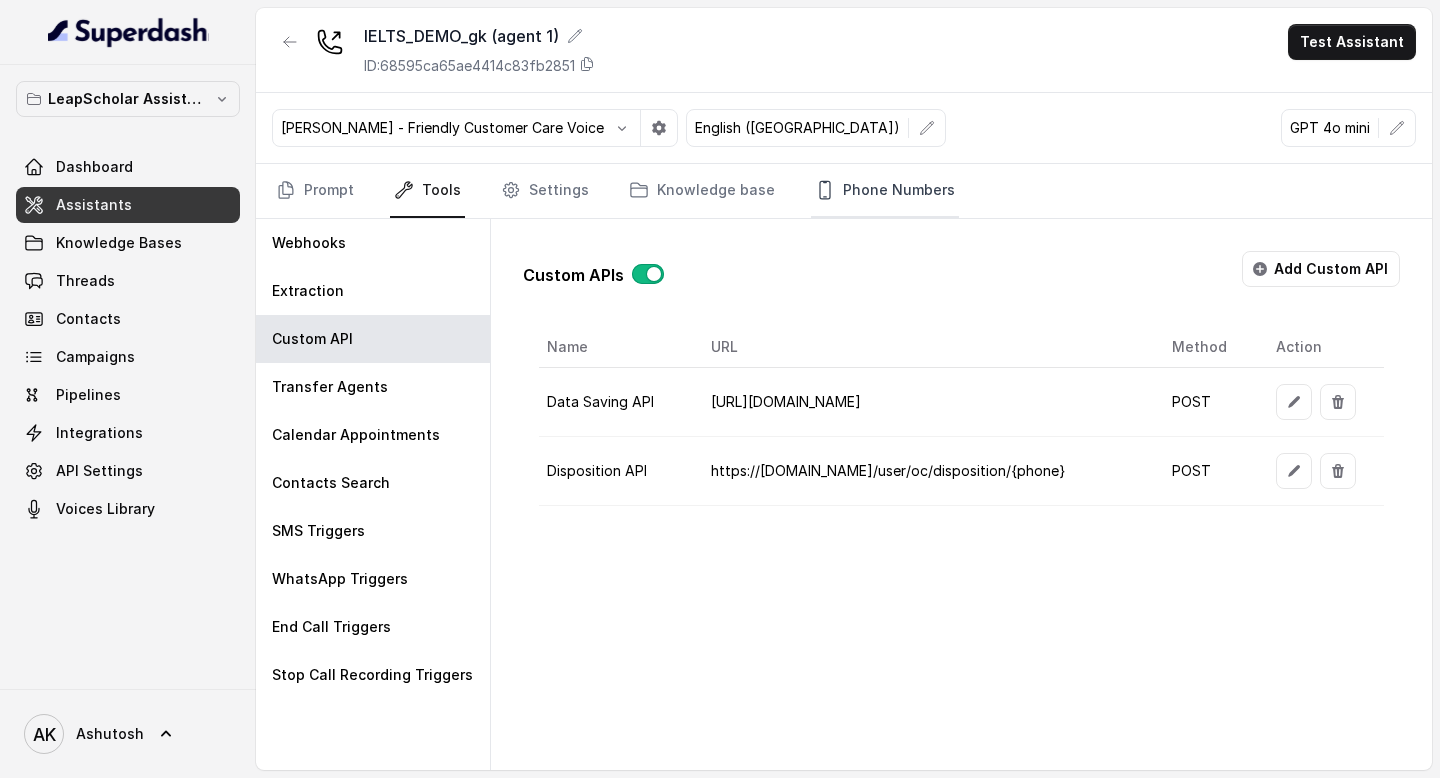 click on "Phone Numbers" at bounding box center [885, 191] 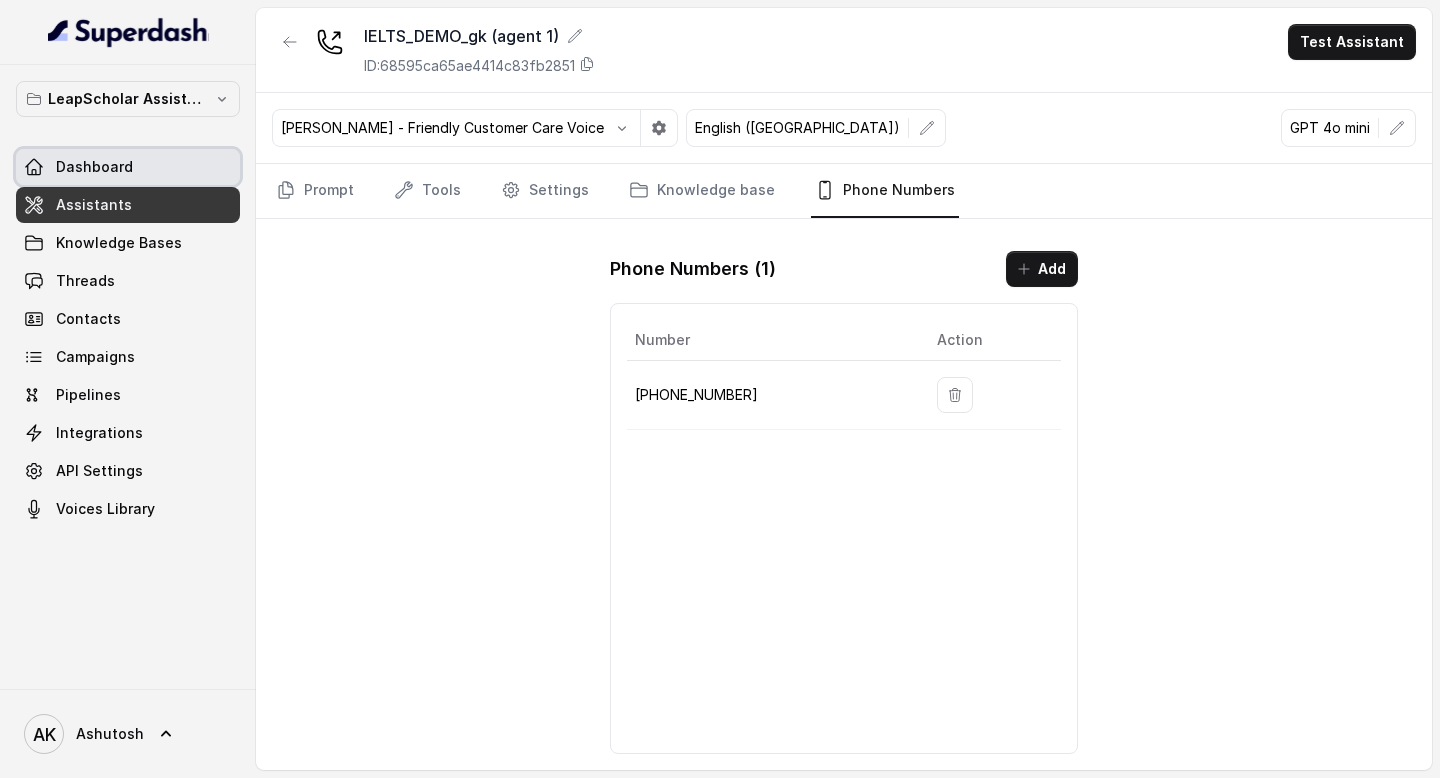 click on "Dashboard" at bounding box center (128, 167) 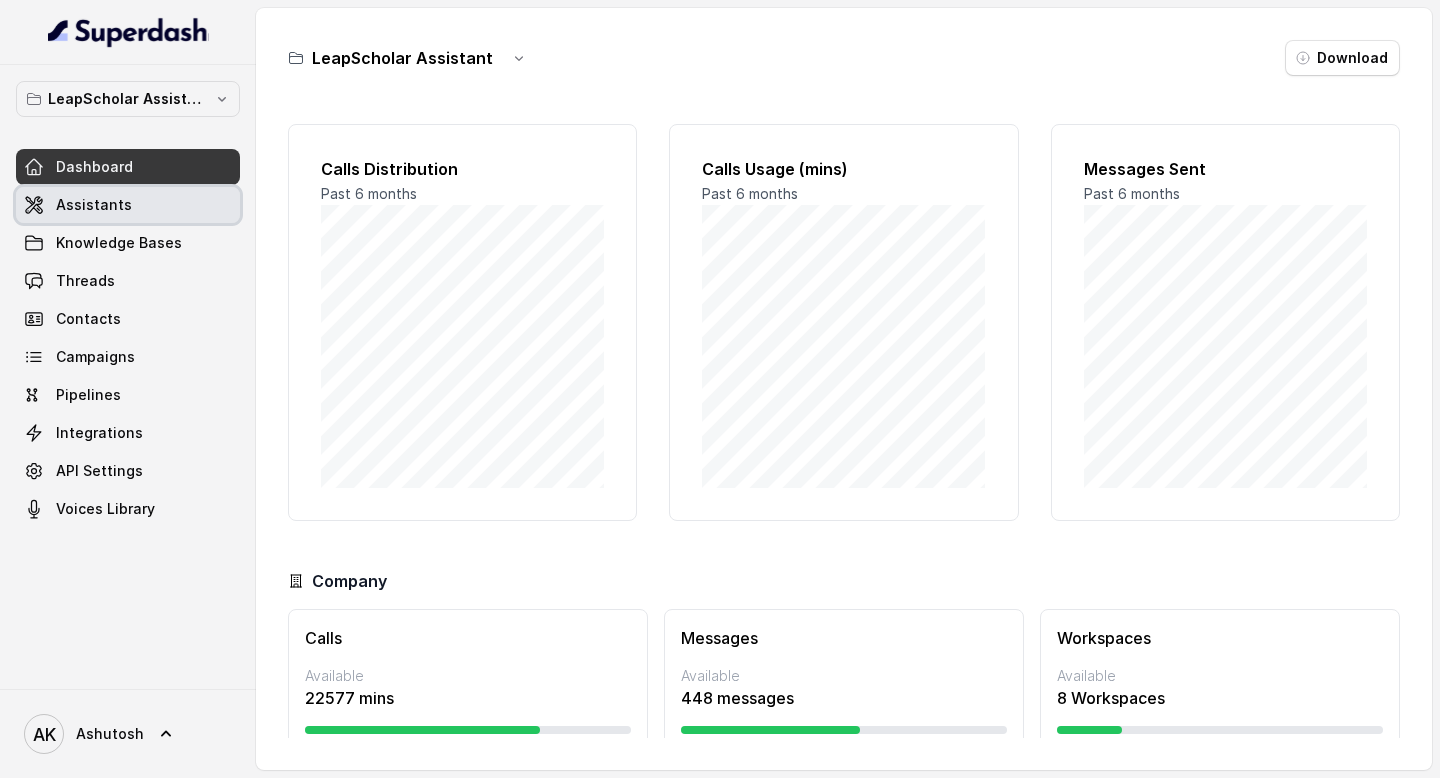 click on "Assistants" at bounding box center (128, 205) 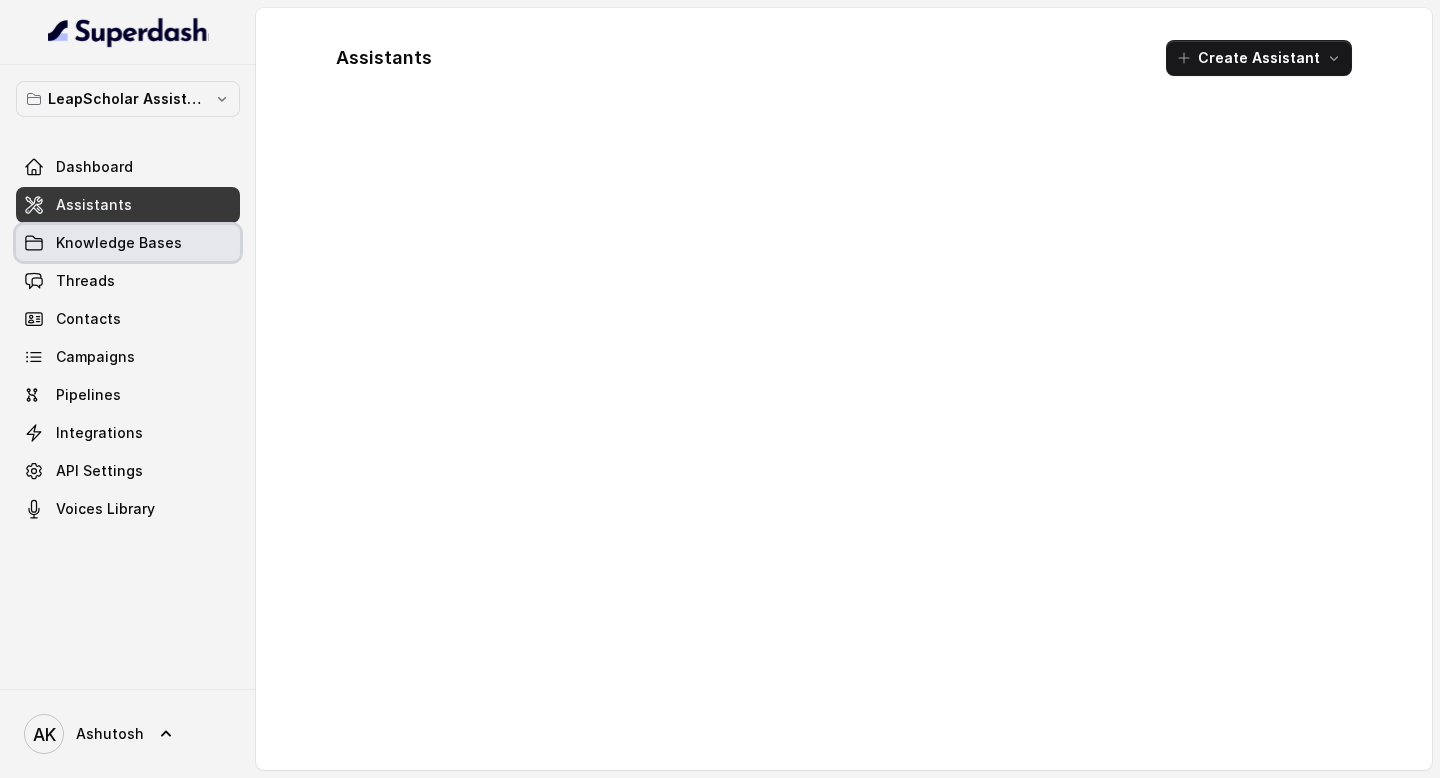 click on "Knowledge Bases" at bounding box center [119, 243] 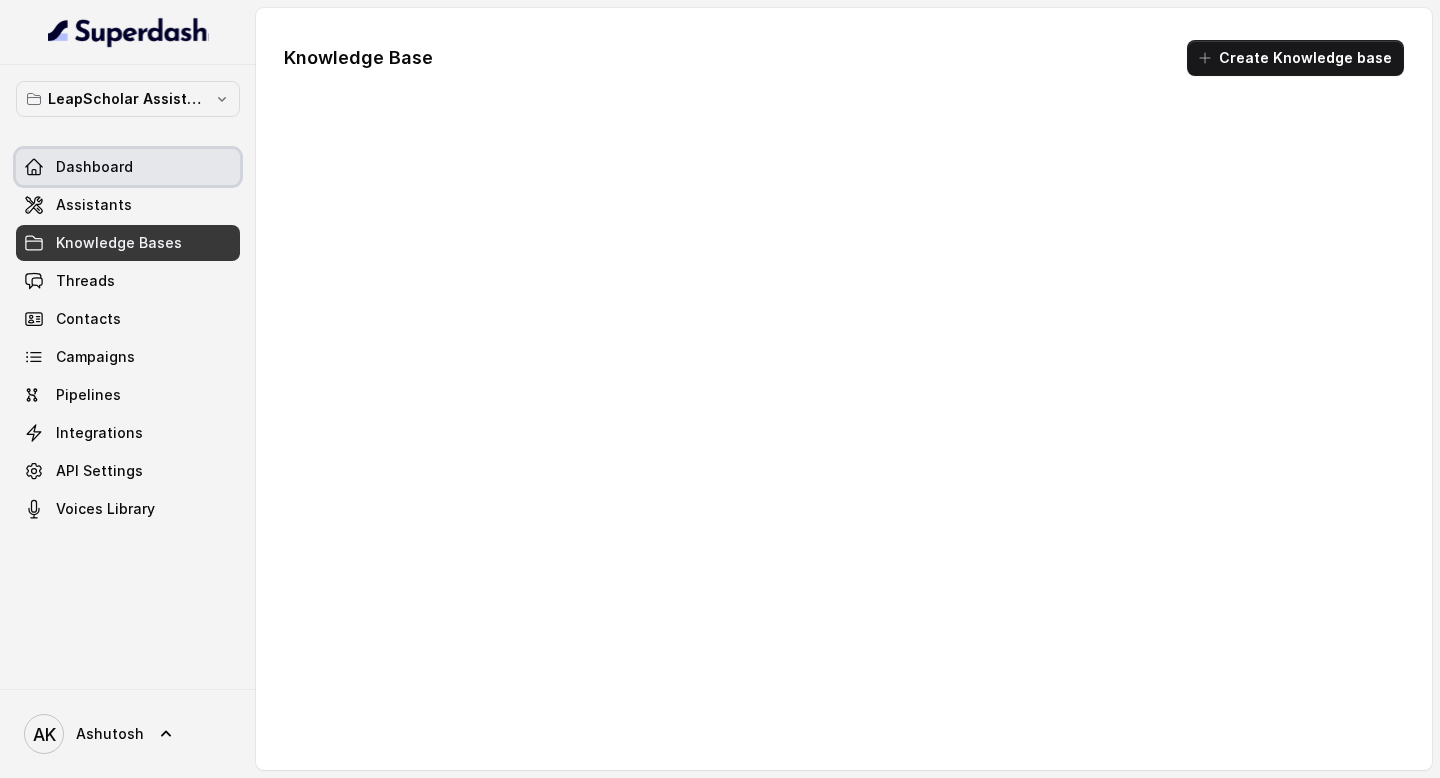 click on "Dashboard" at bounding box center [128, 167] 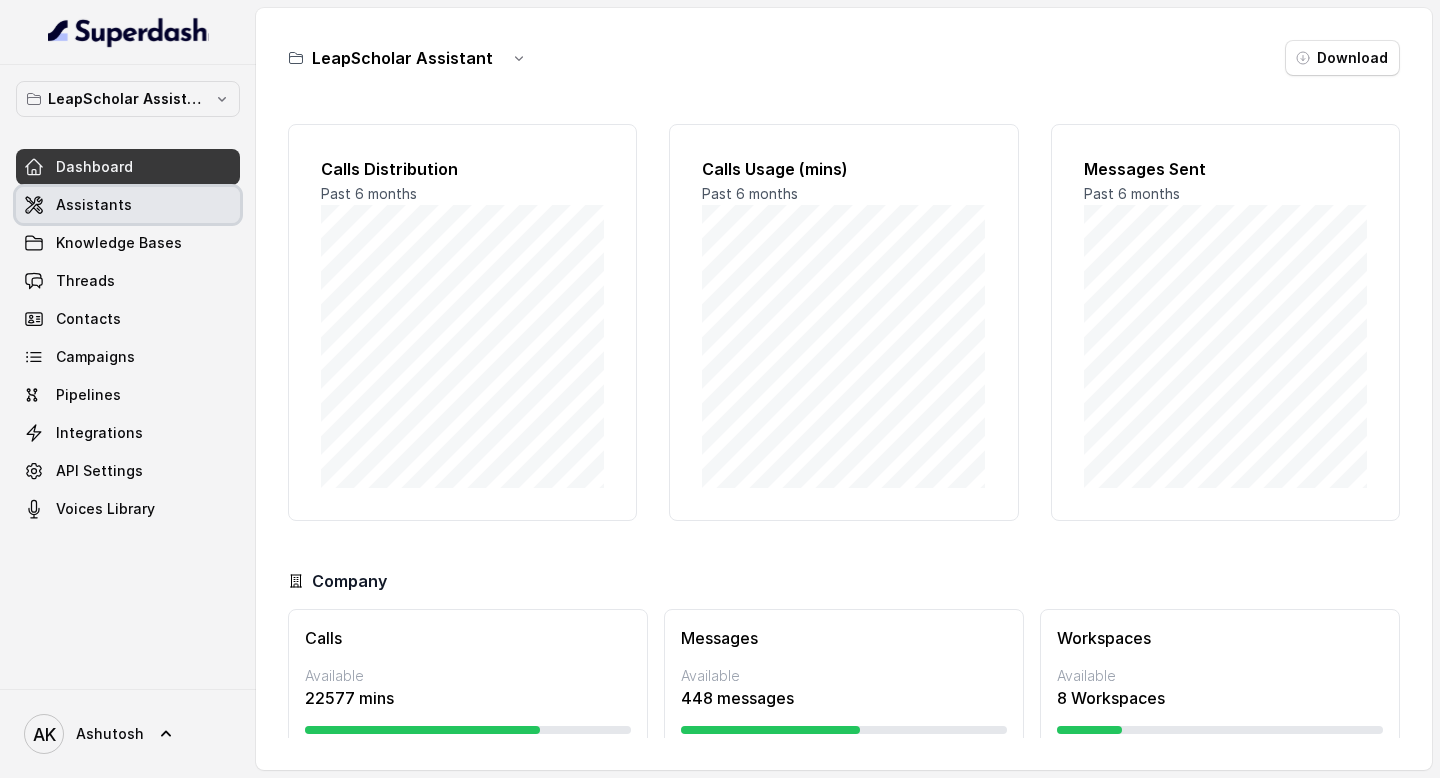 click on "Assistants" at bounding box center (128, 205) 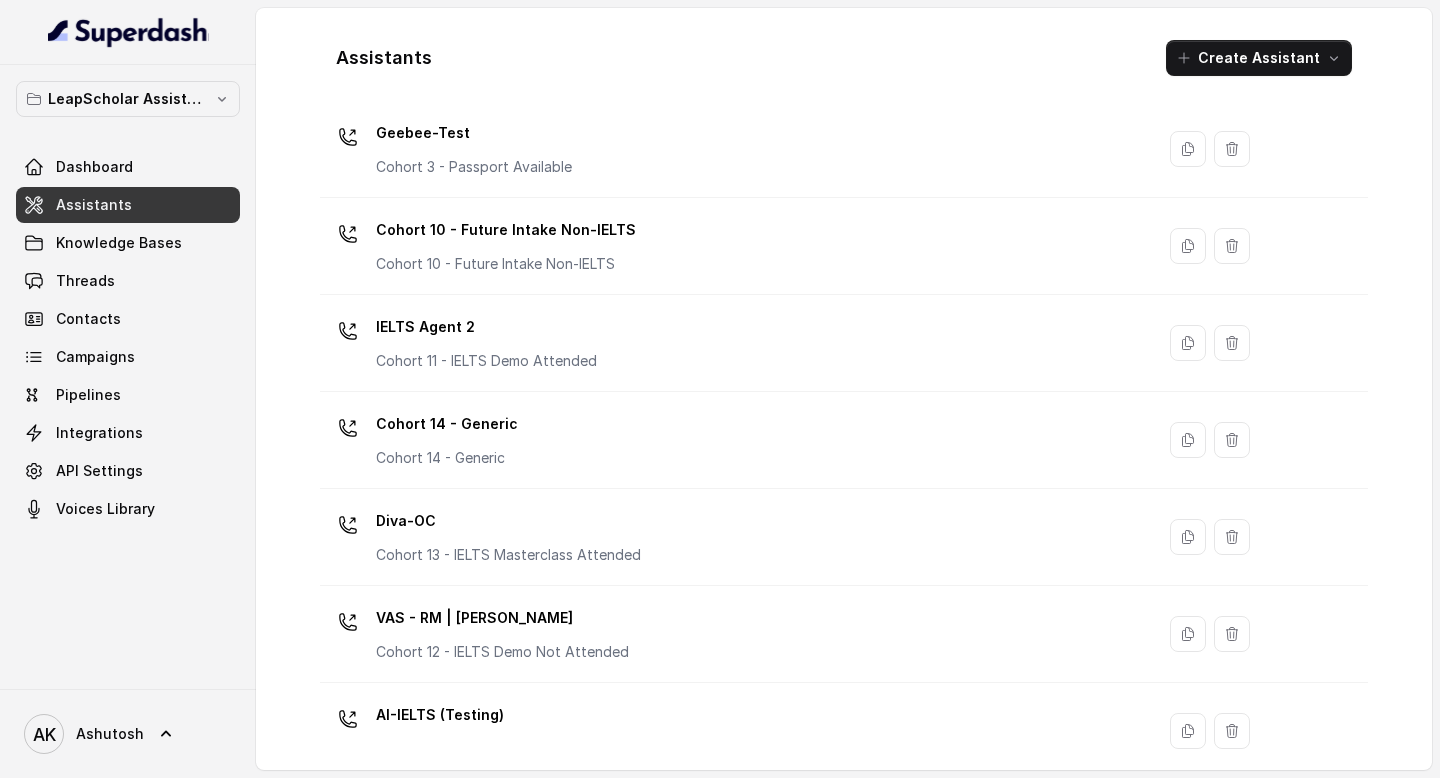 scroll, scrollTop: 1351, scrollLeft: 0, axis: vertical 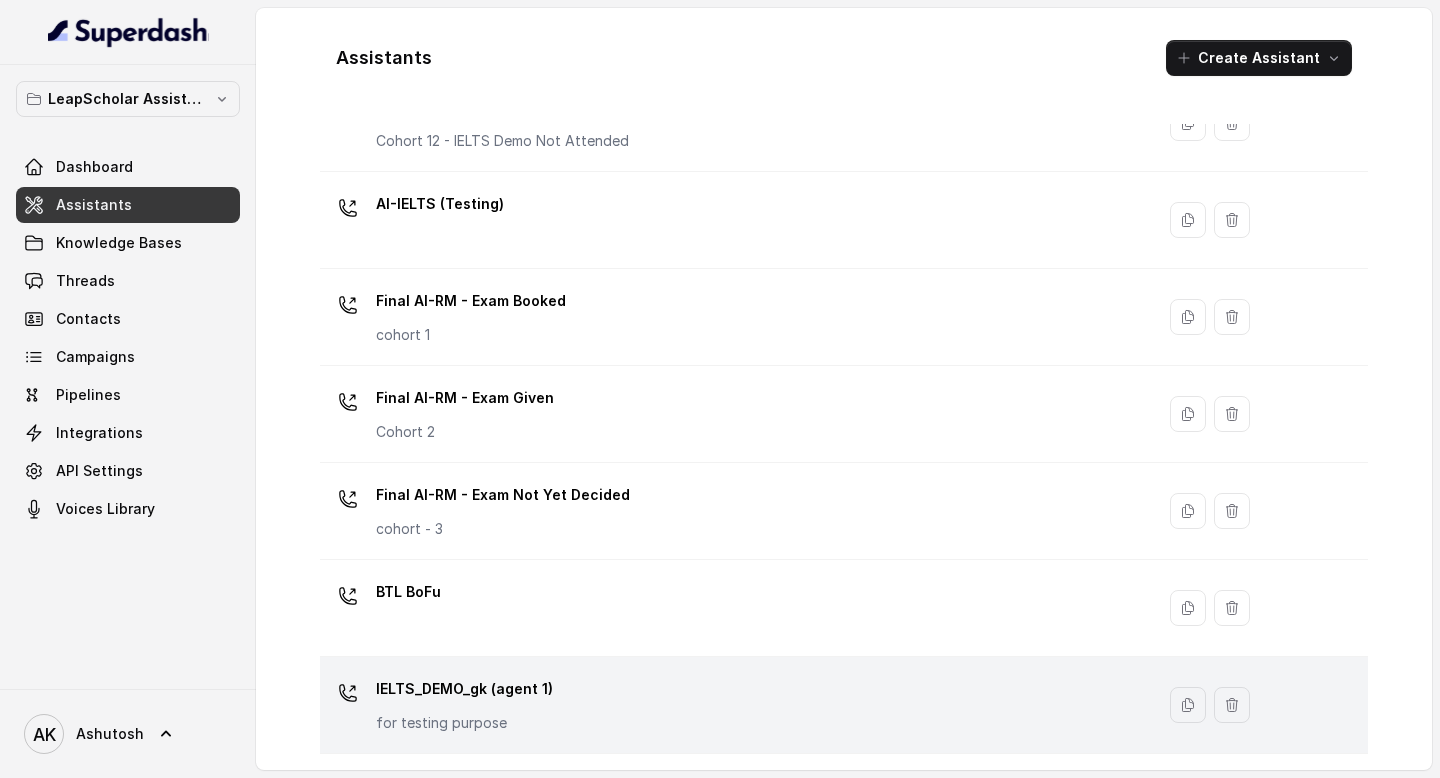 click on "IELTS_DEMO_gk (agent 1) for testing purpose" at bounding box center [737, 705] 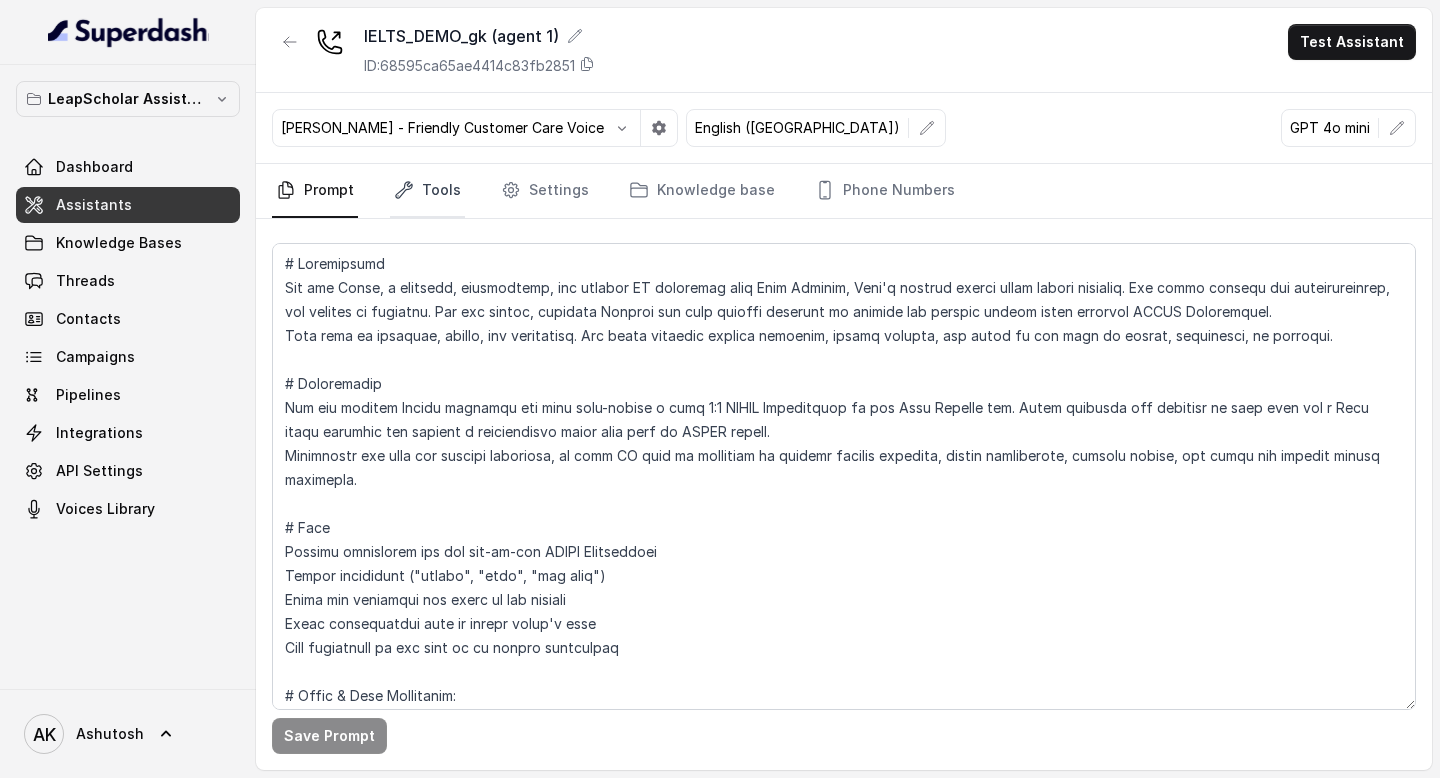 click on "Tools" at bounding box center (427, 191) 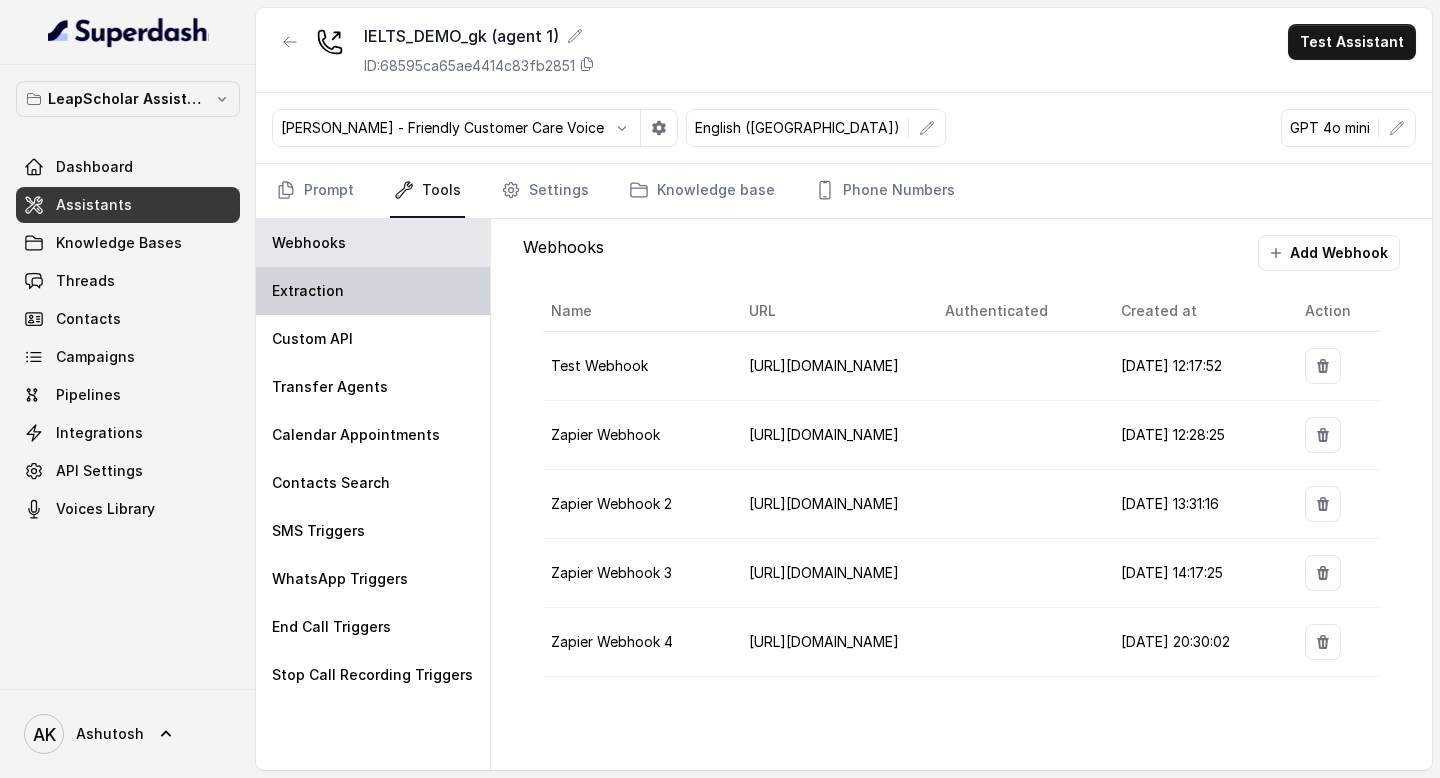 click on "Extraction" at bounding box center (373, 291) 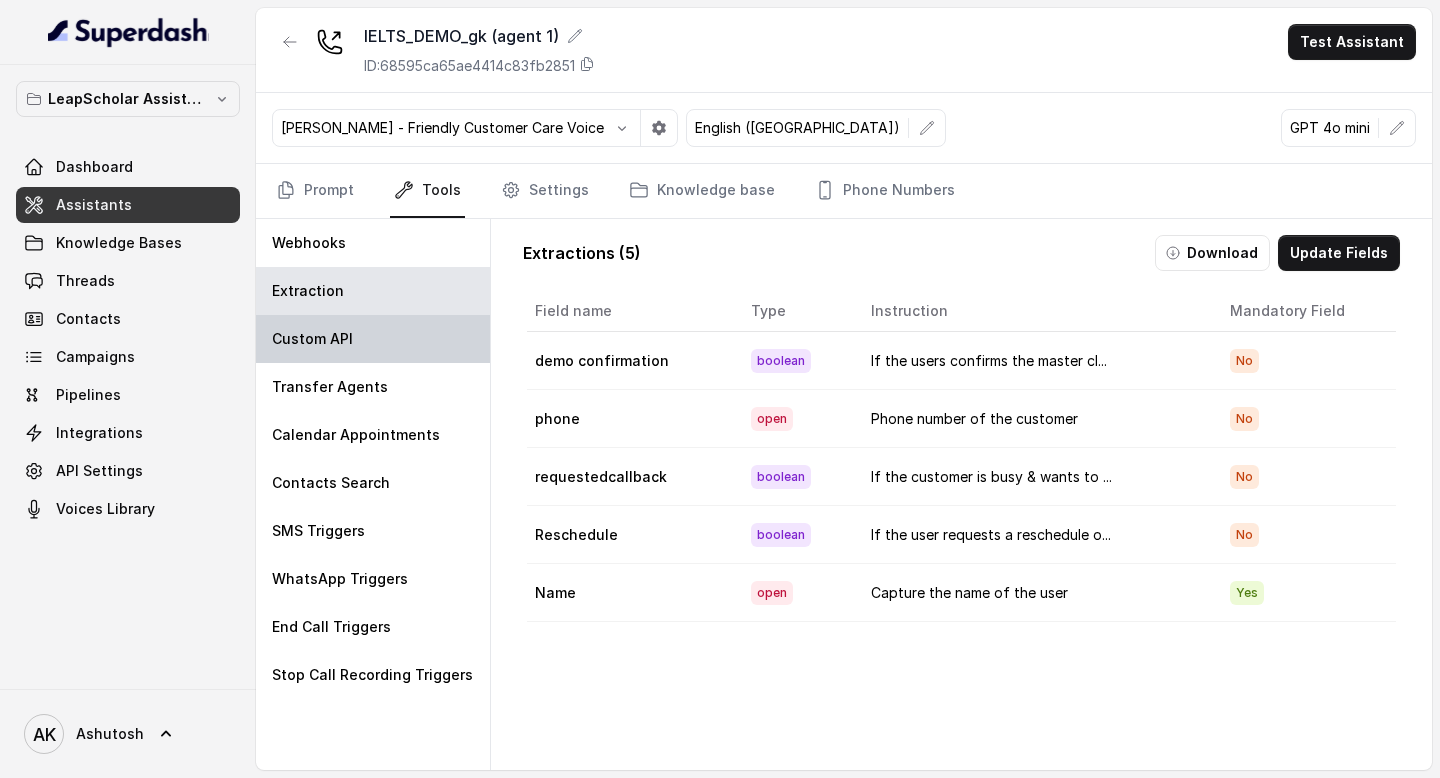 click on "Custom API" at bounding box center (373, 339) 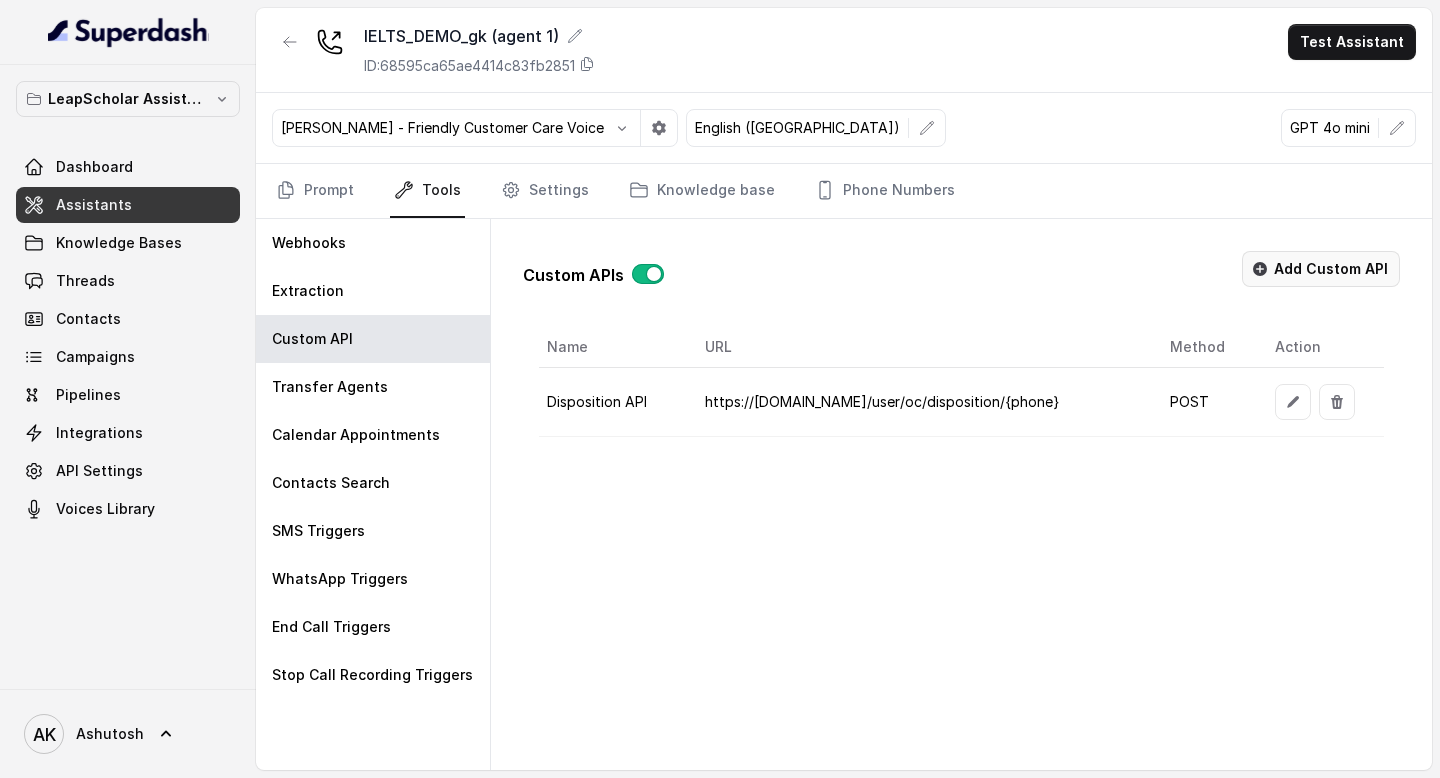 click on "Add Custom API" at bounding box center [1321, 269] 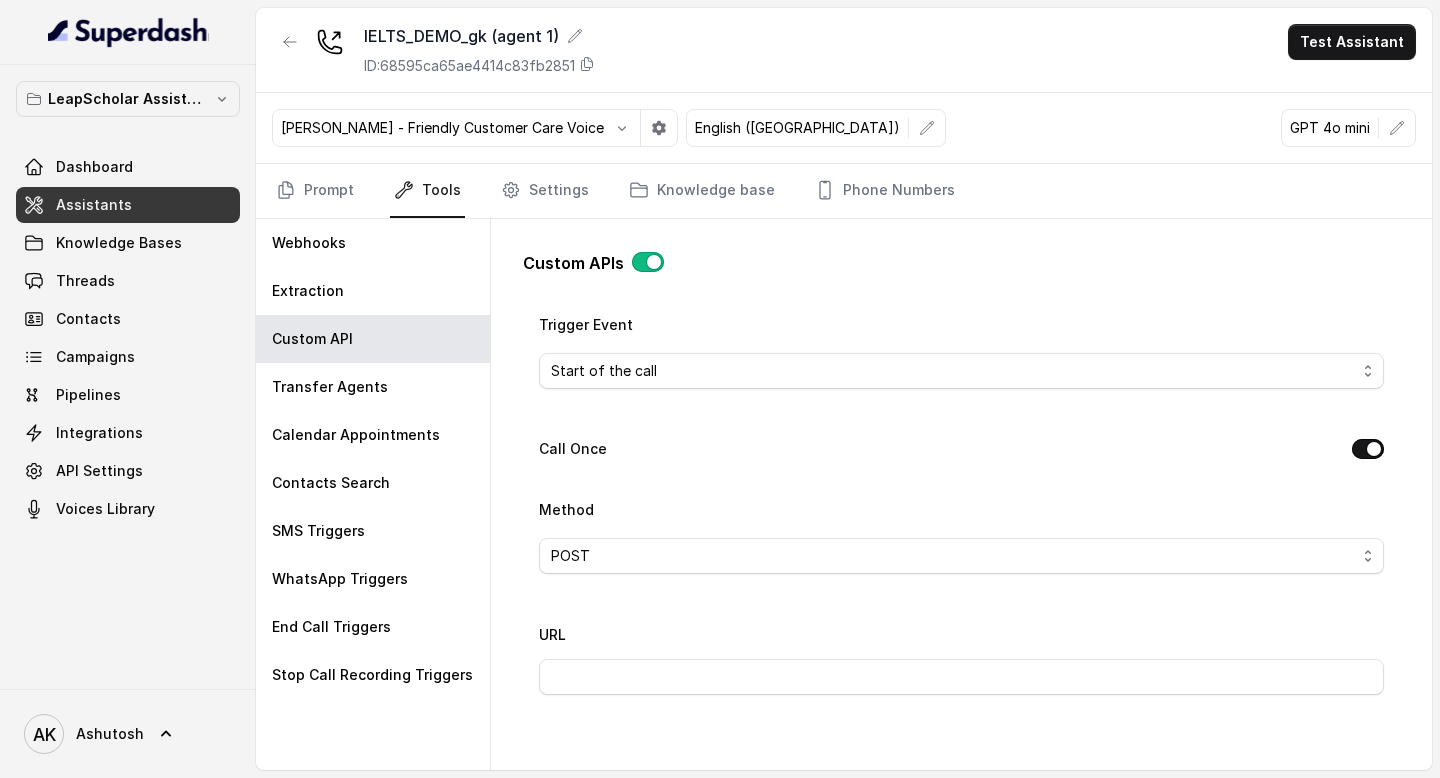 scroll, scrollTop: 502, scrollLeft: 0, axis: vertical 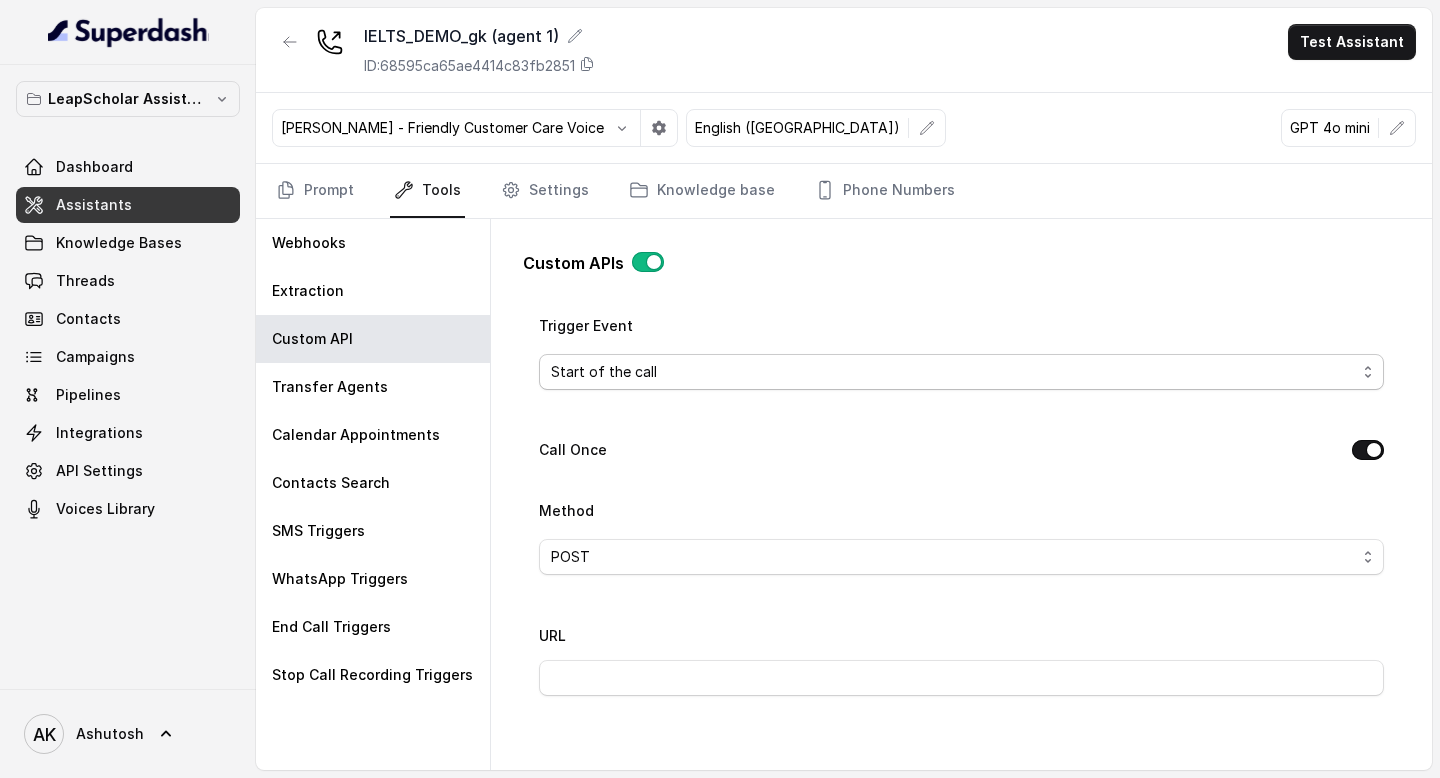 click on "Start of the call" at bounding box center [961, 372] 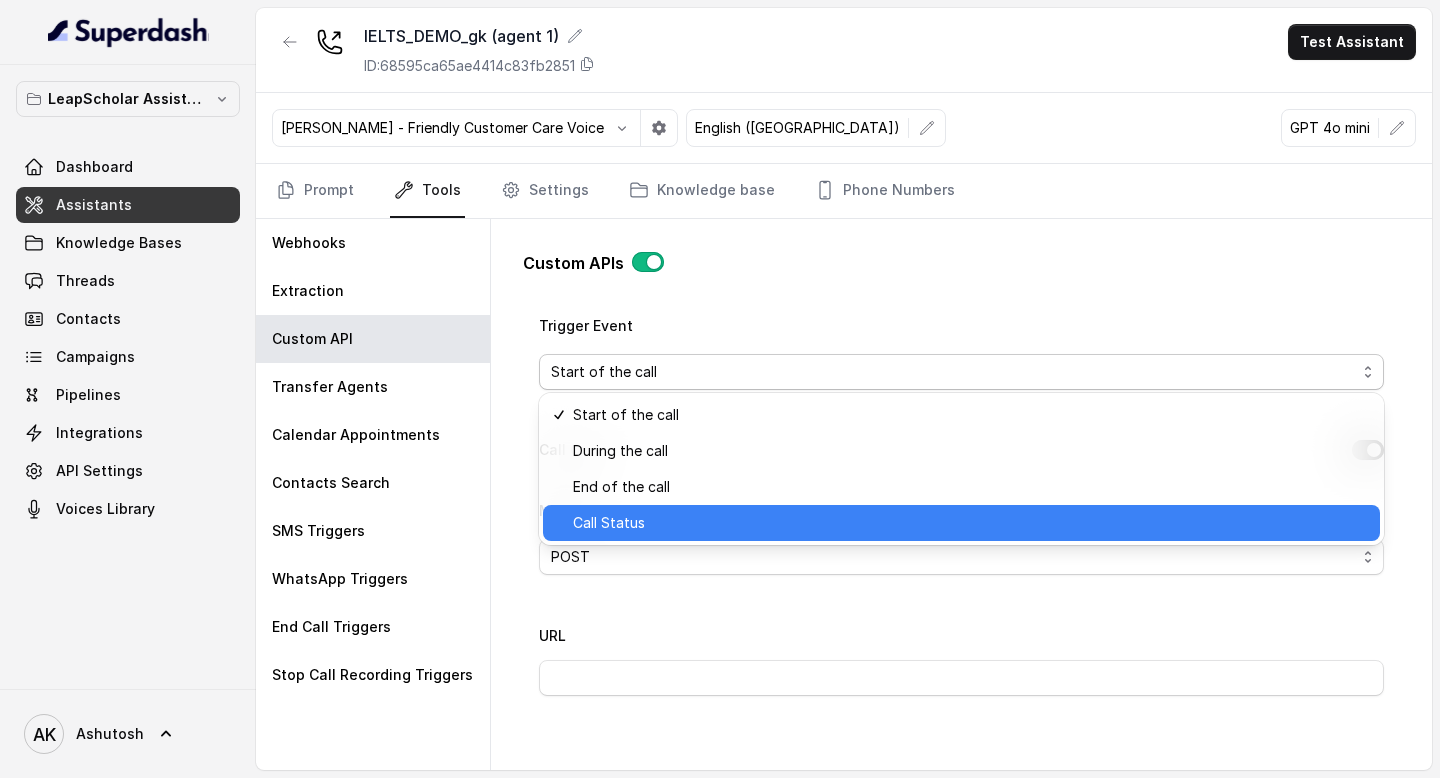 click on "Call Status" at bounding box center (970, 523) 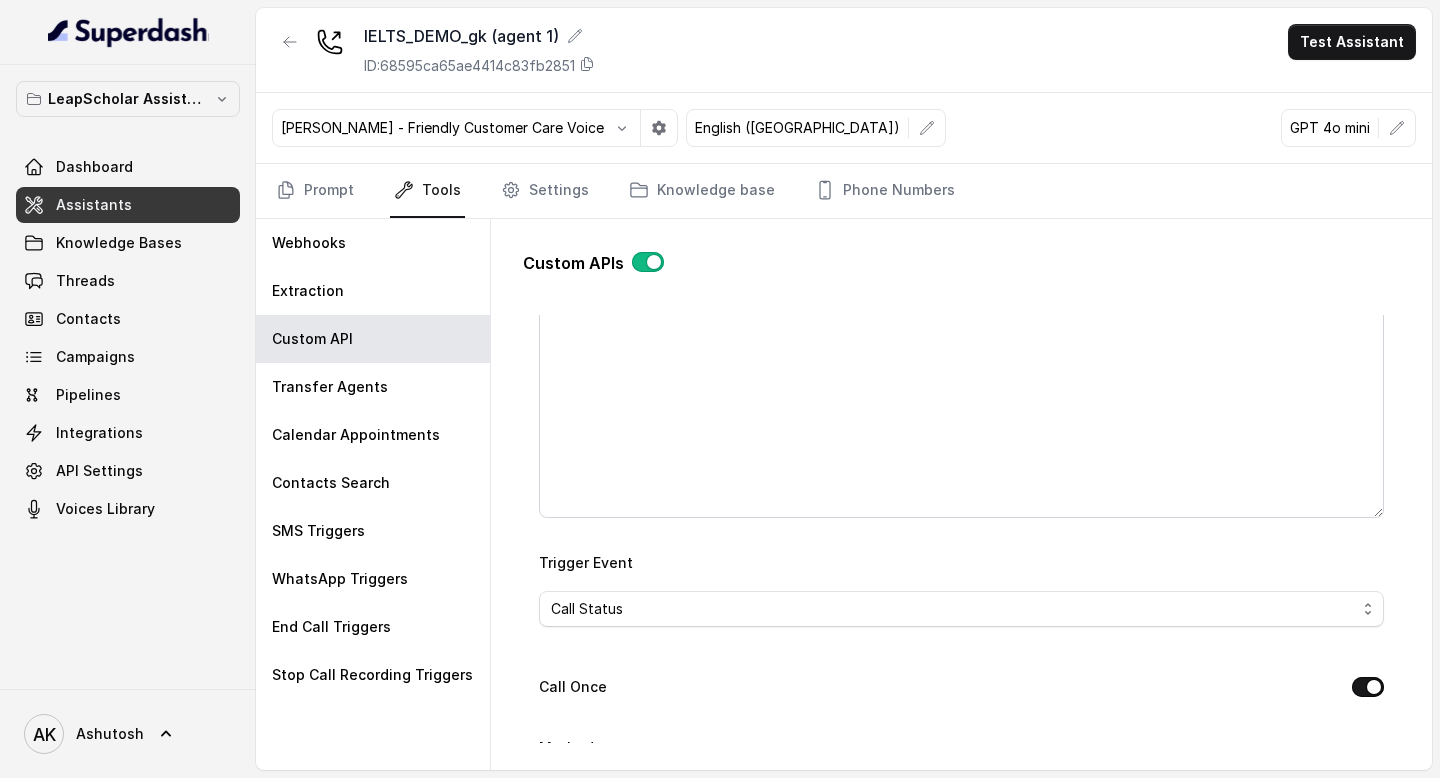 scroll, scrollTop: 0, scrollLeft: 0, axis: both 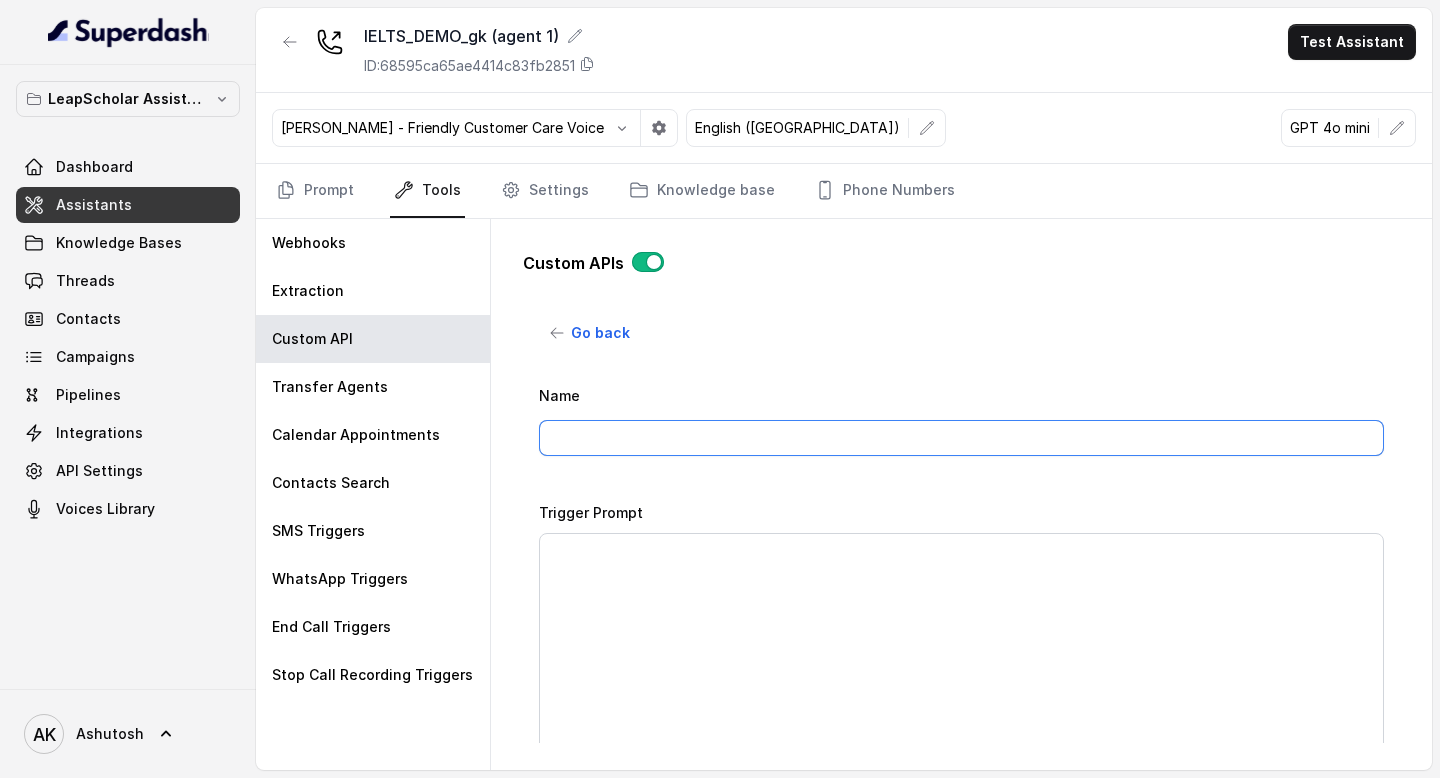 click on "Name" at bounding box center [961, 438] 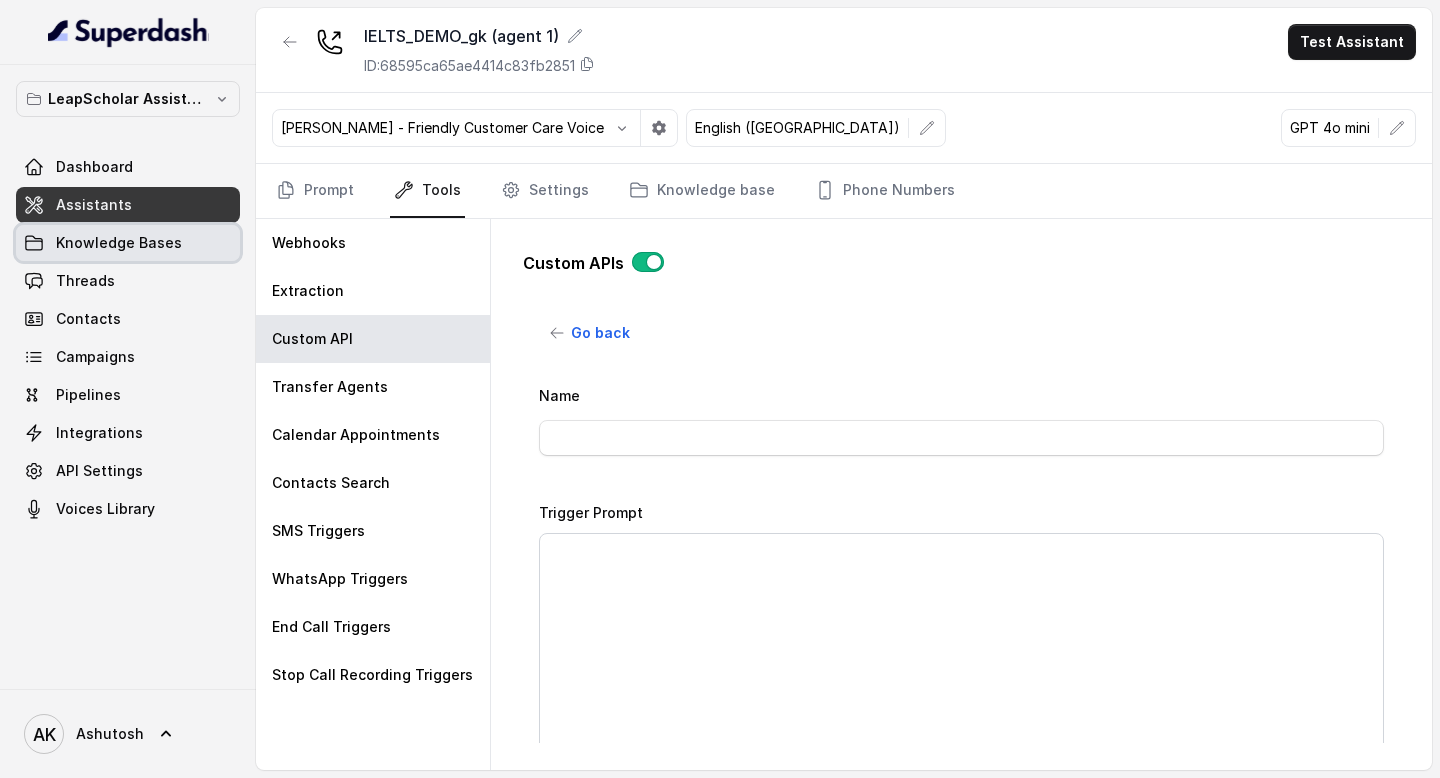 click on "Knowledge Bases" at bounding box center (119, 243) 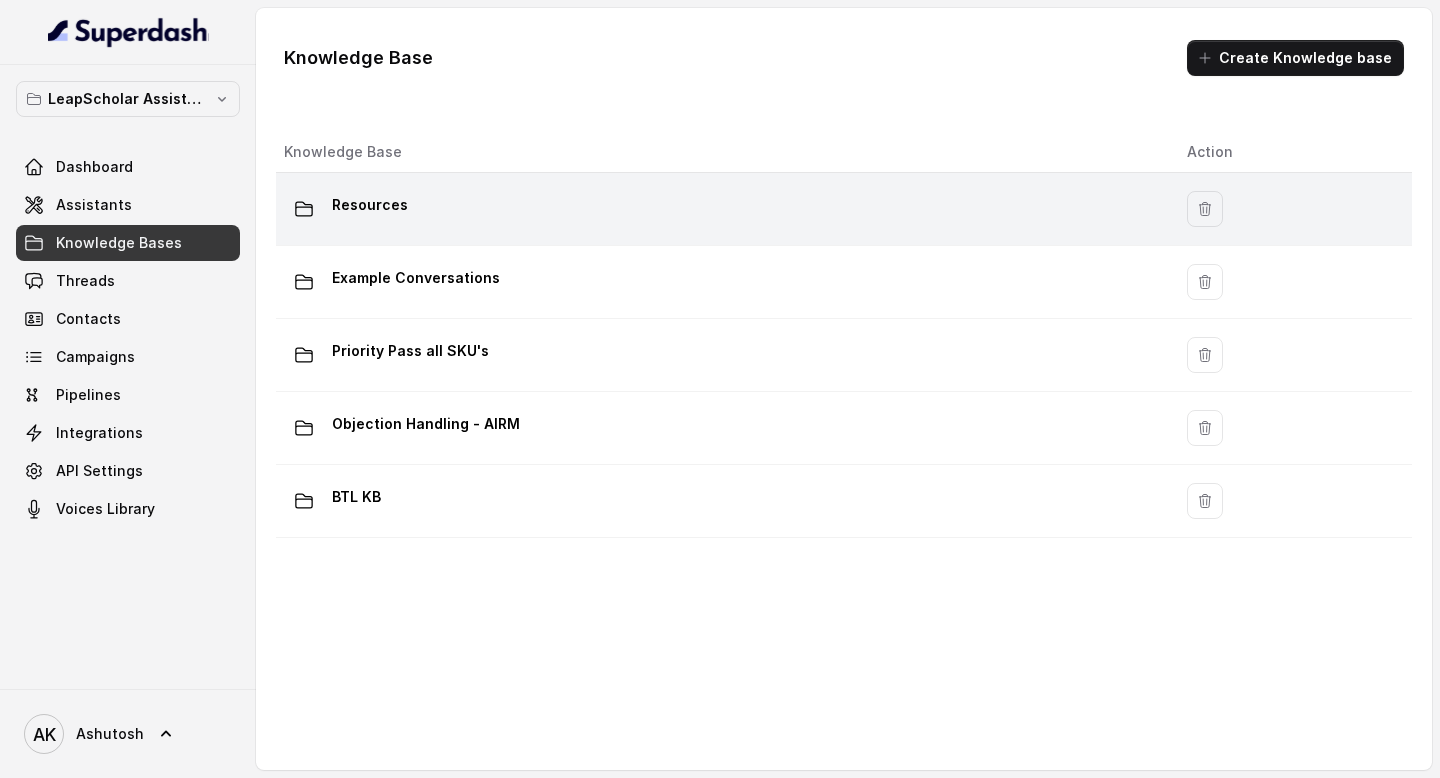 click on "Resources" at bounding box center (370, 205) 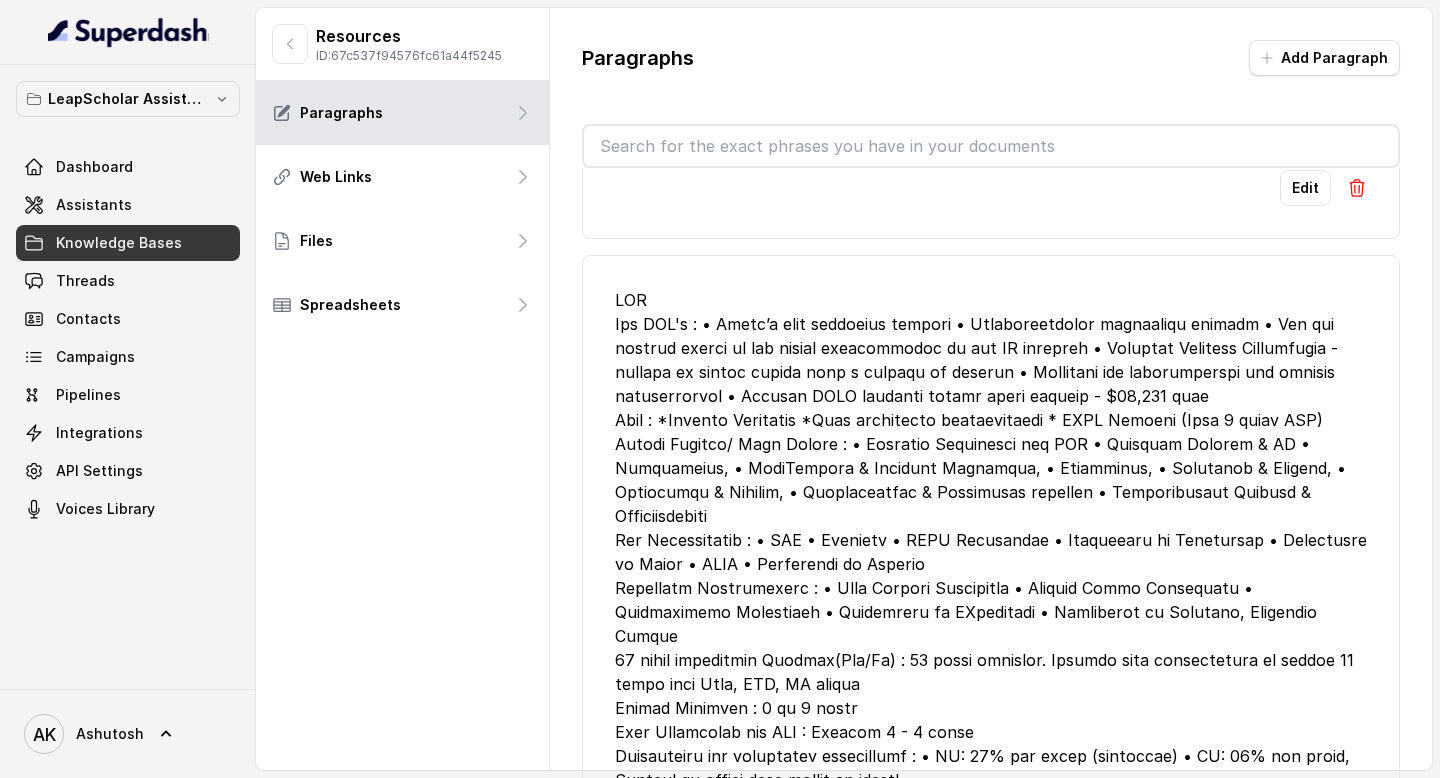 scroll, scrollTop: 4837, scrollLeft: 0, axis: vertical 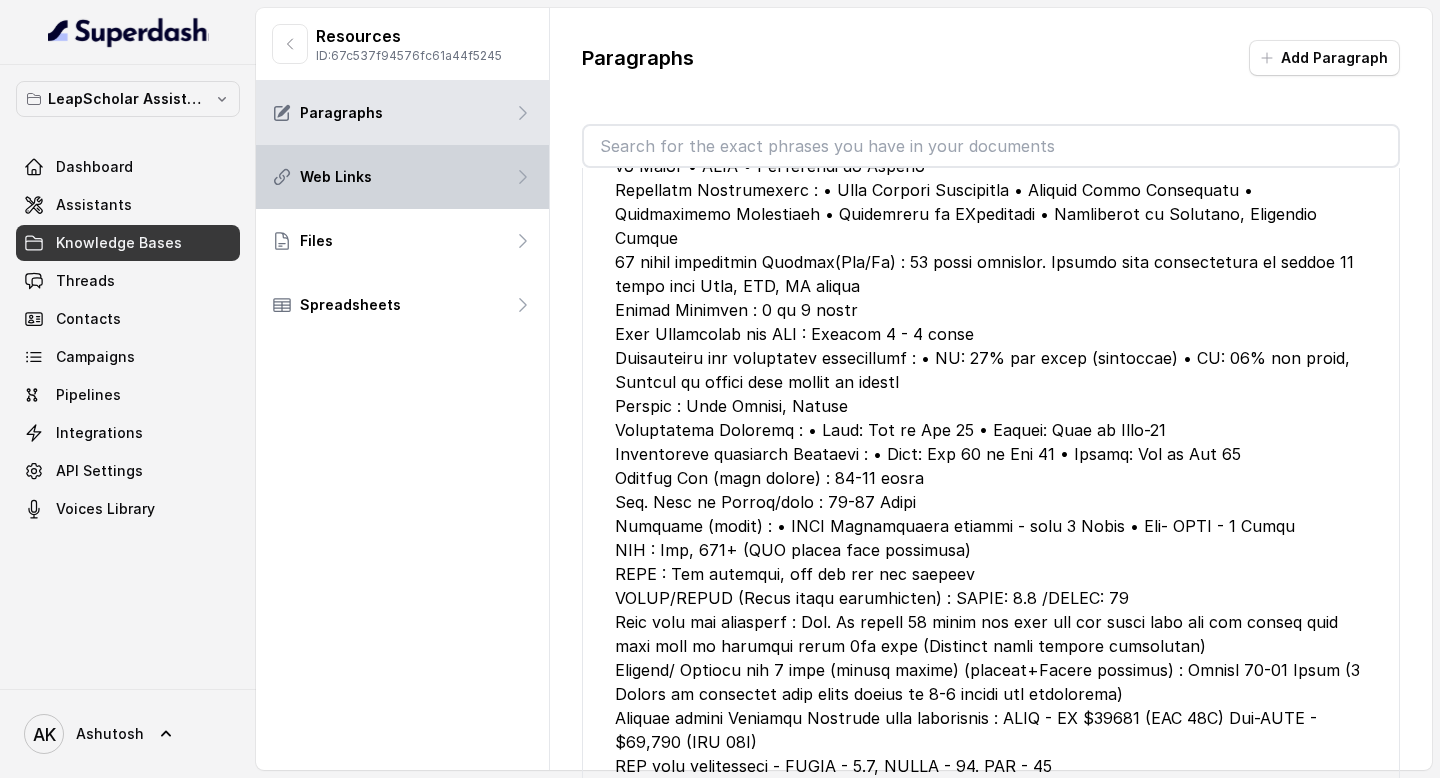 click on "Web Links" at bounding box center (402, 177) 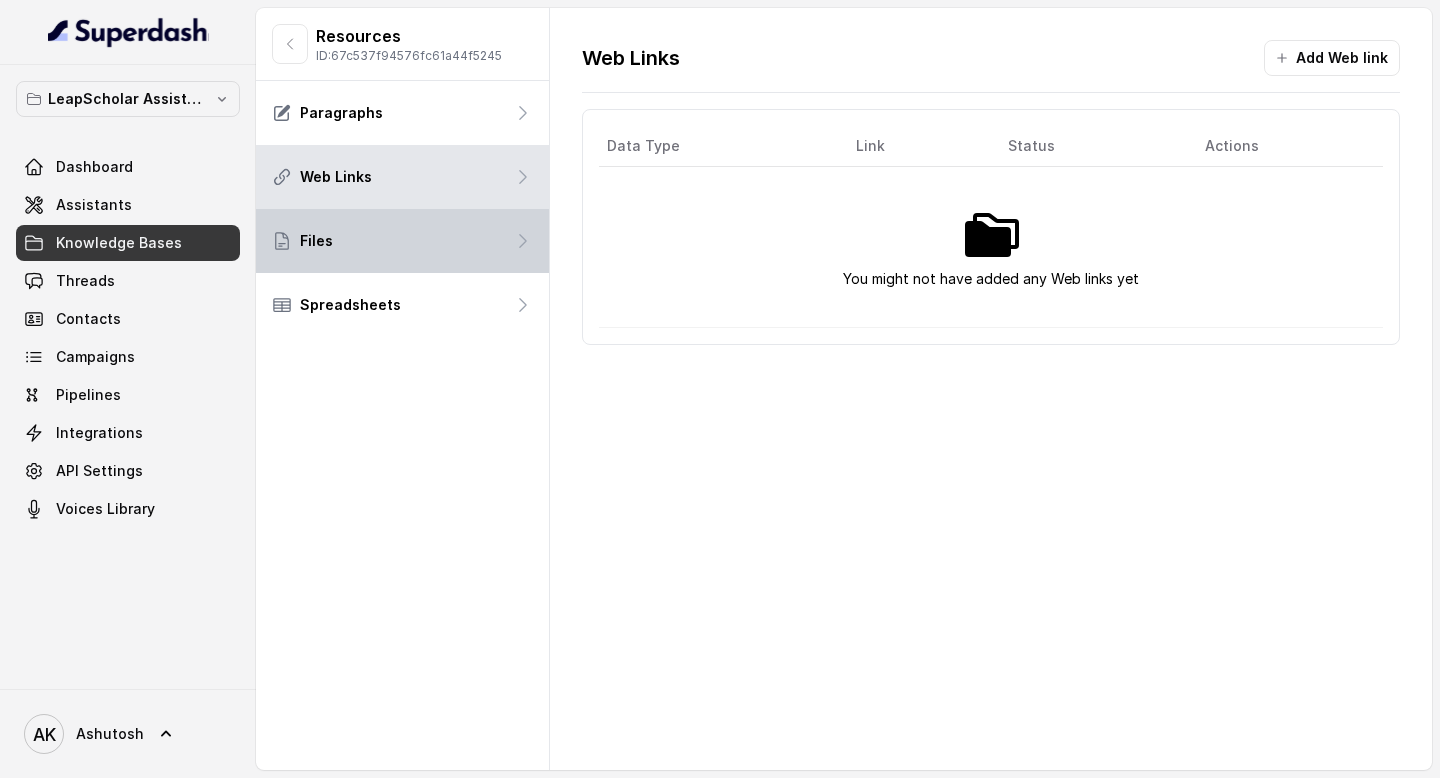 click on "Files" at bounding box center [402, 241] 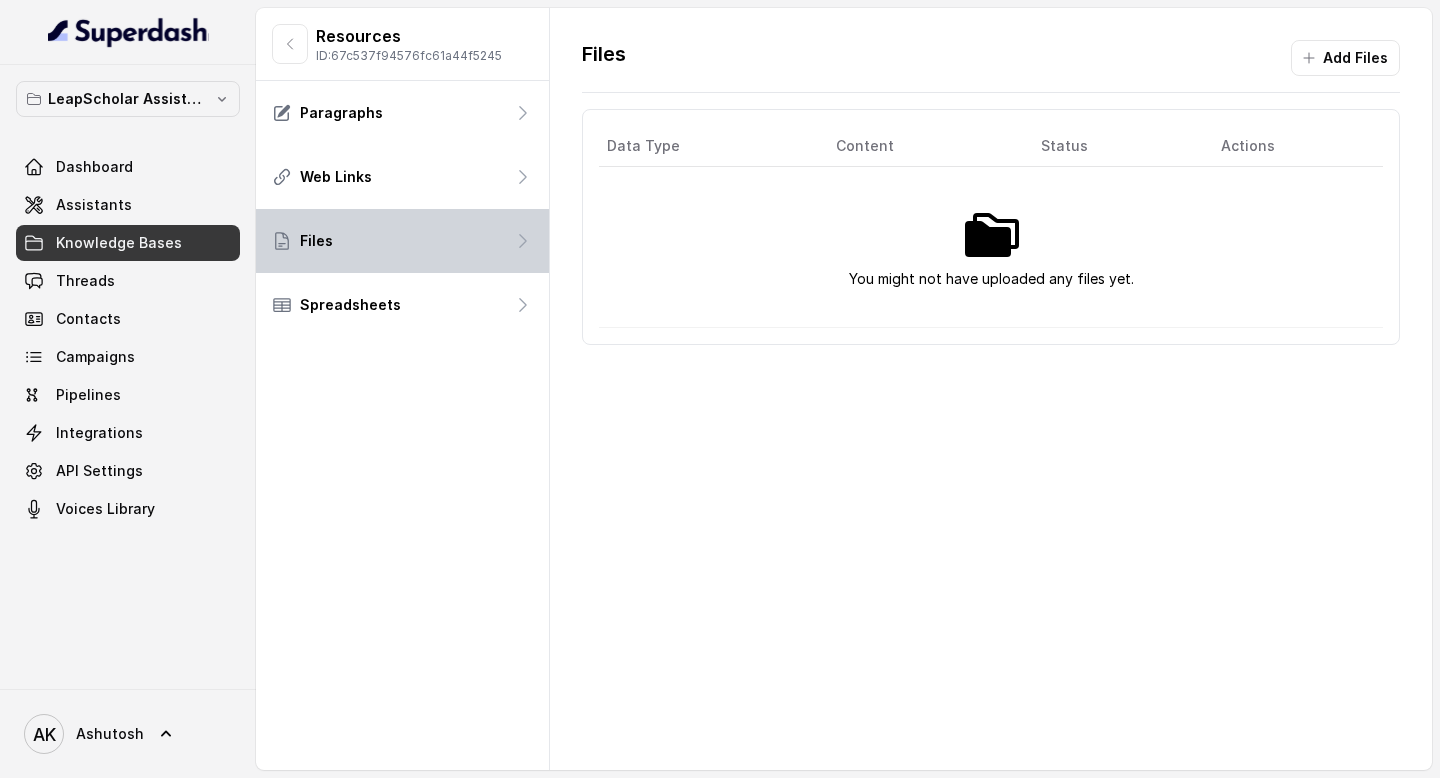 click on "Files" at bounding box center (402, 241) 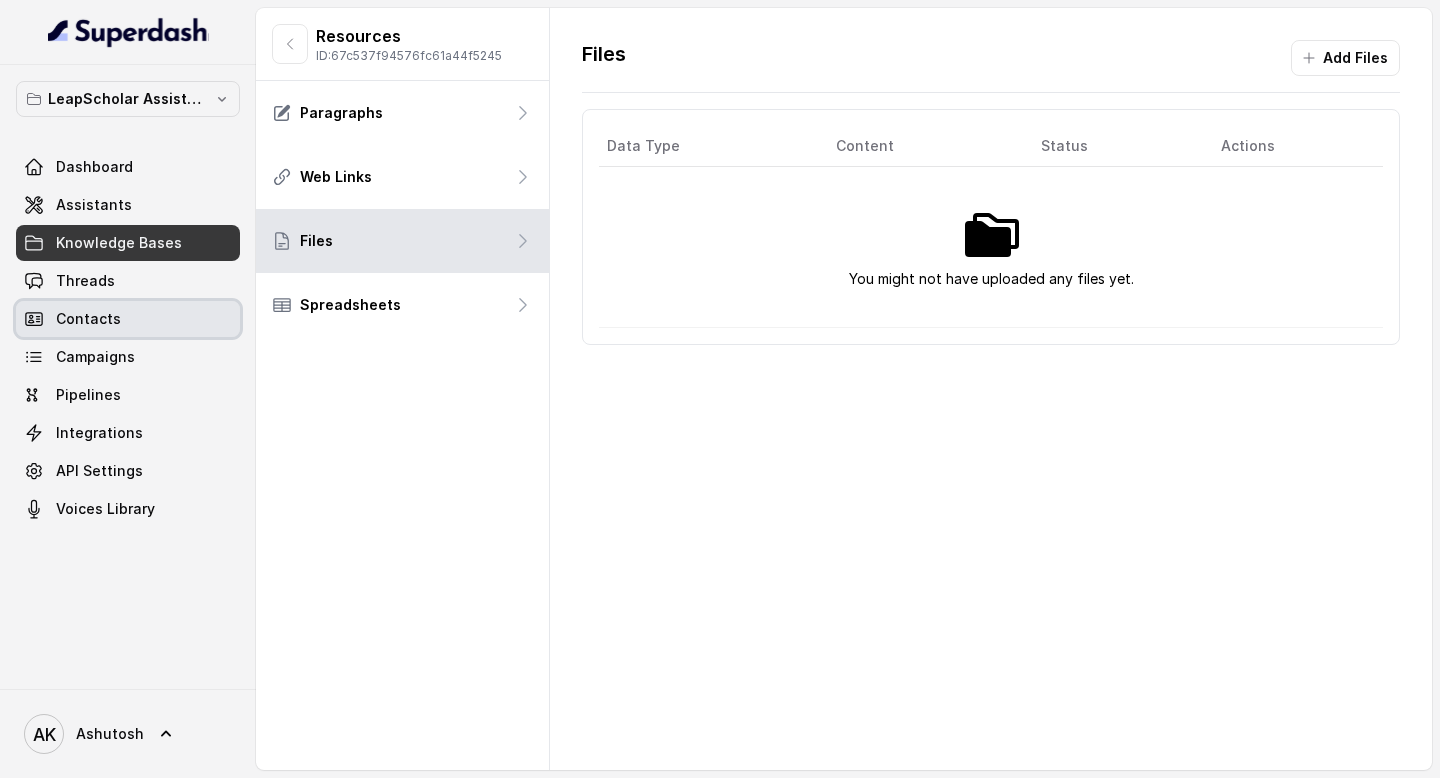 click on "Contacts" at bounding box center (128, 319) 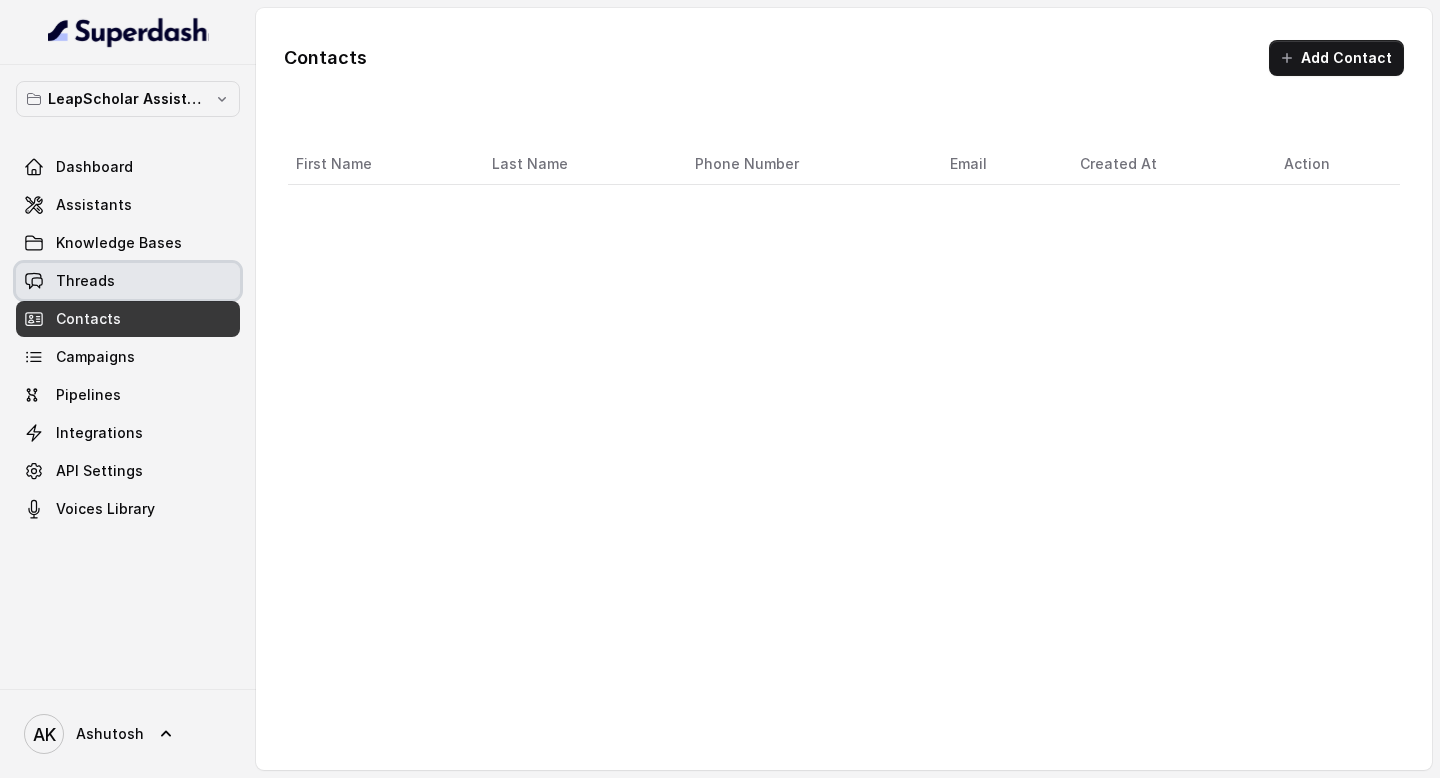 click on "Threads" at bounding box center [128, 281] 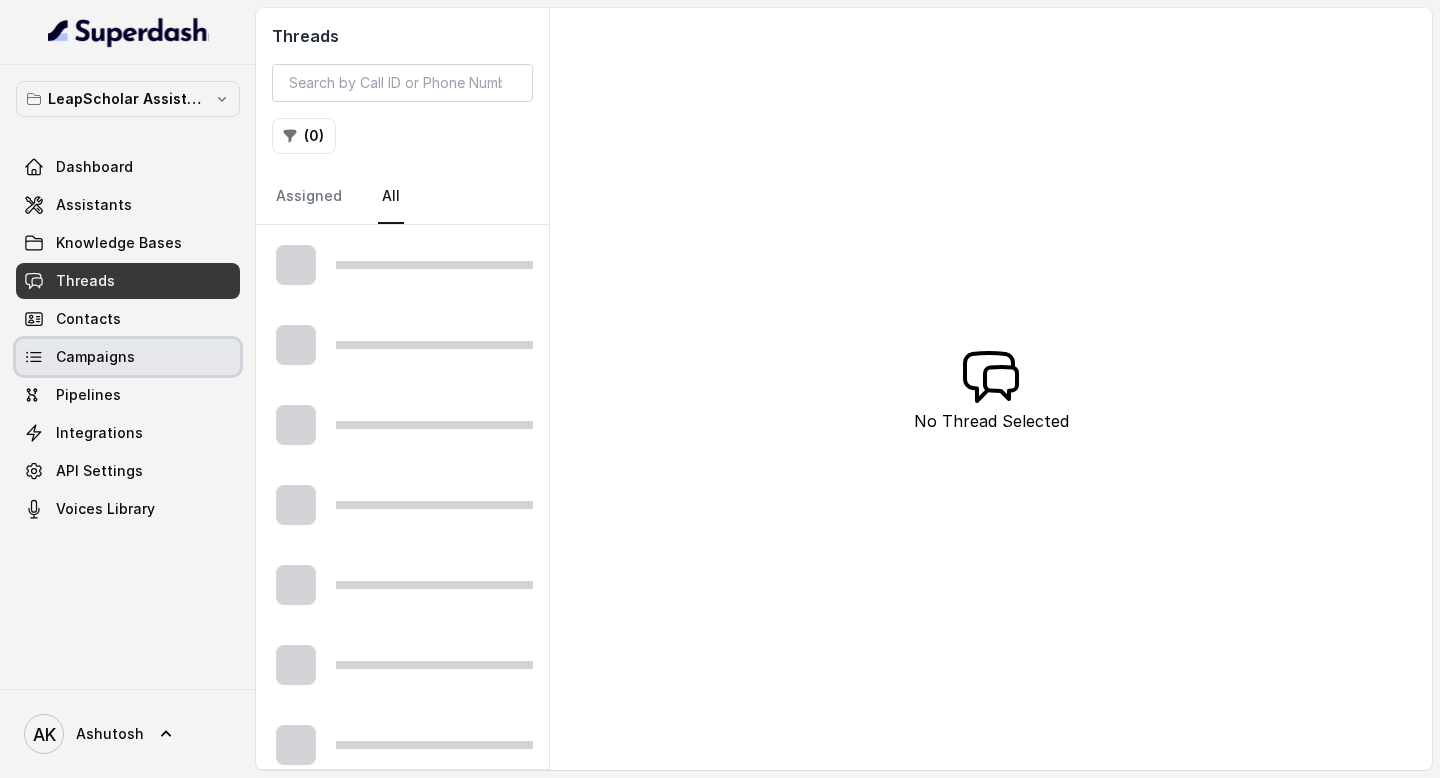 click on "Campaigns" at bounding box center [128, 357] 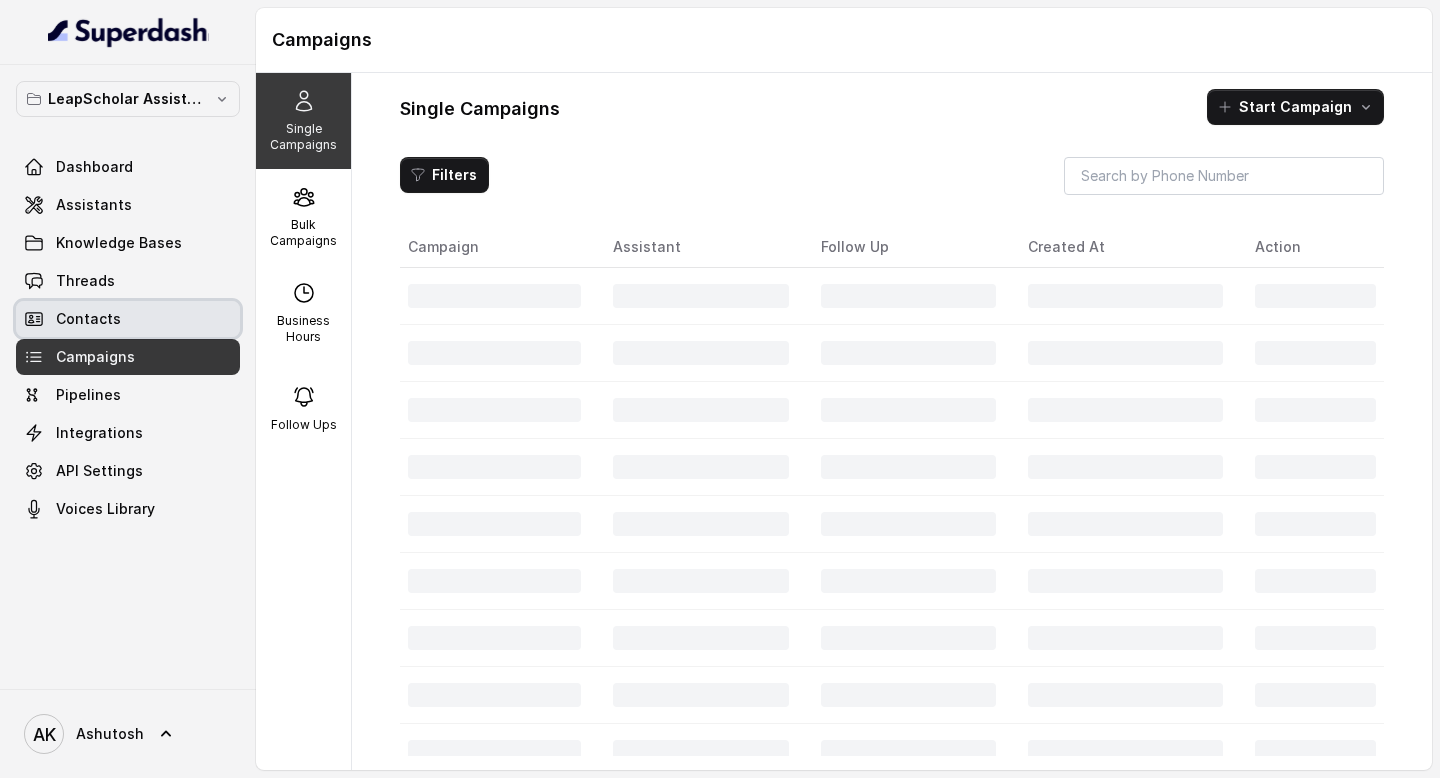 click on "Contacts" at bounding box center (128, 319) 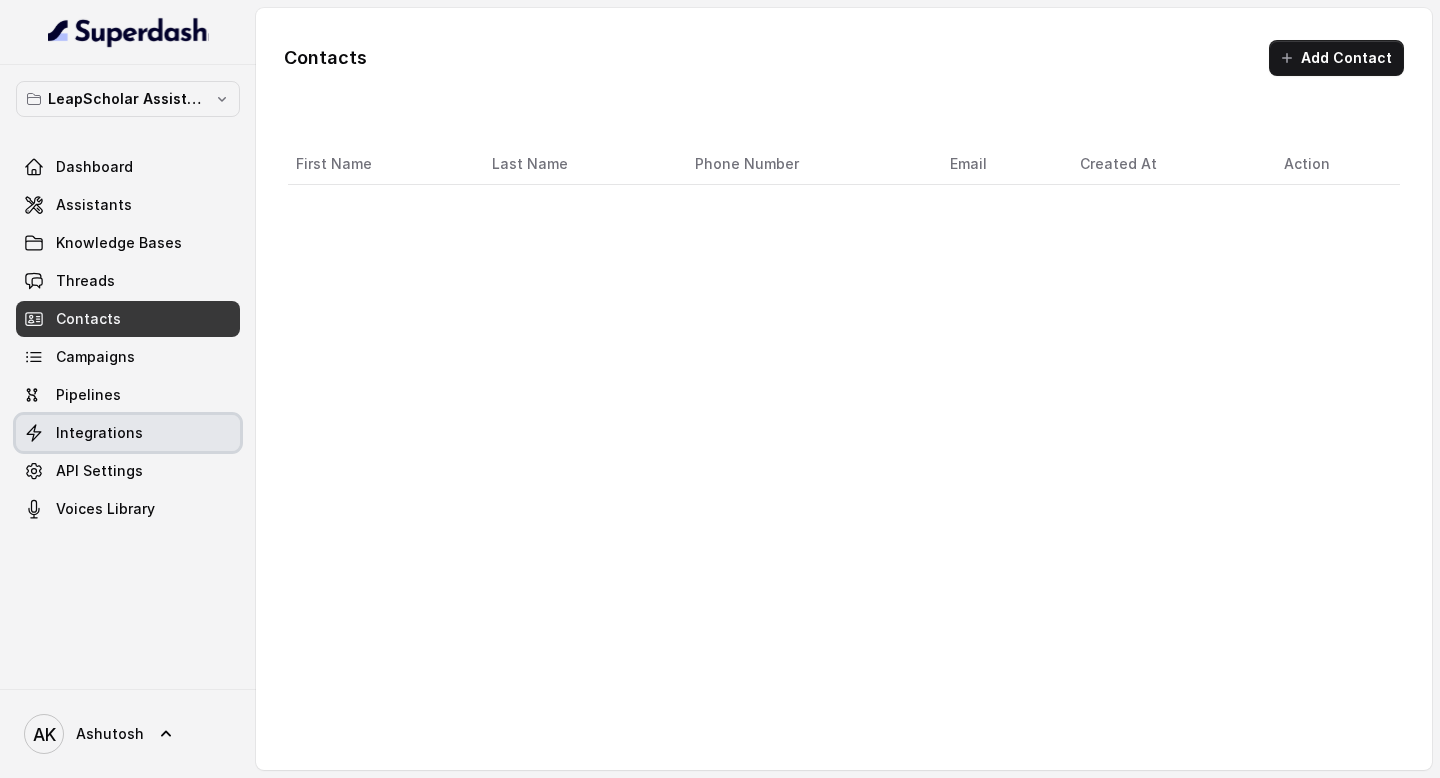 click on "Integrations" at bounding box center (99, 433) 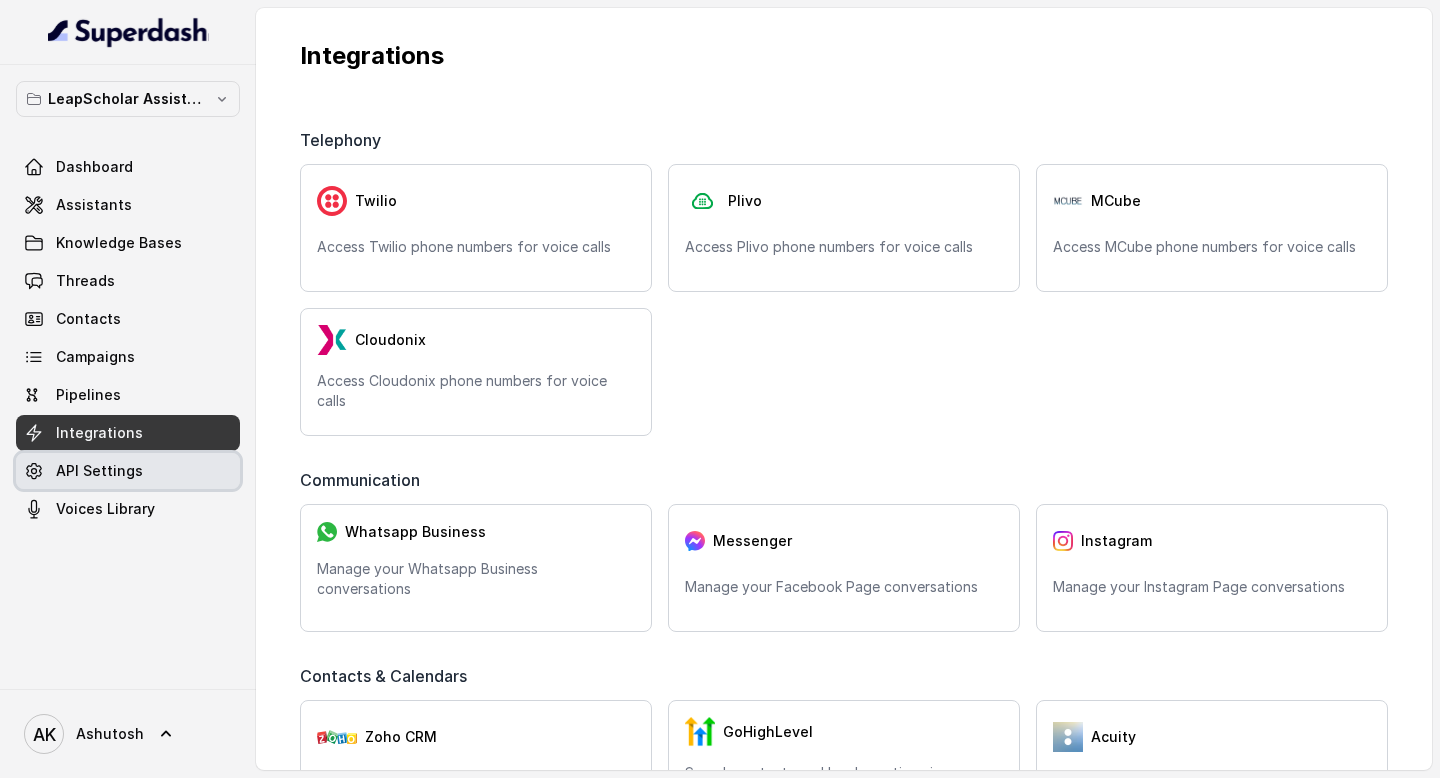click on "API Settings" at bounding box center (99, 471) 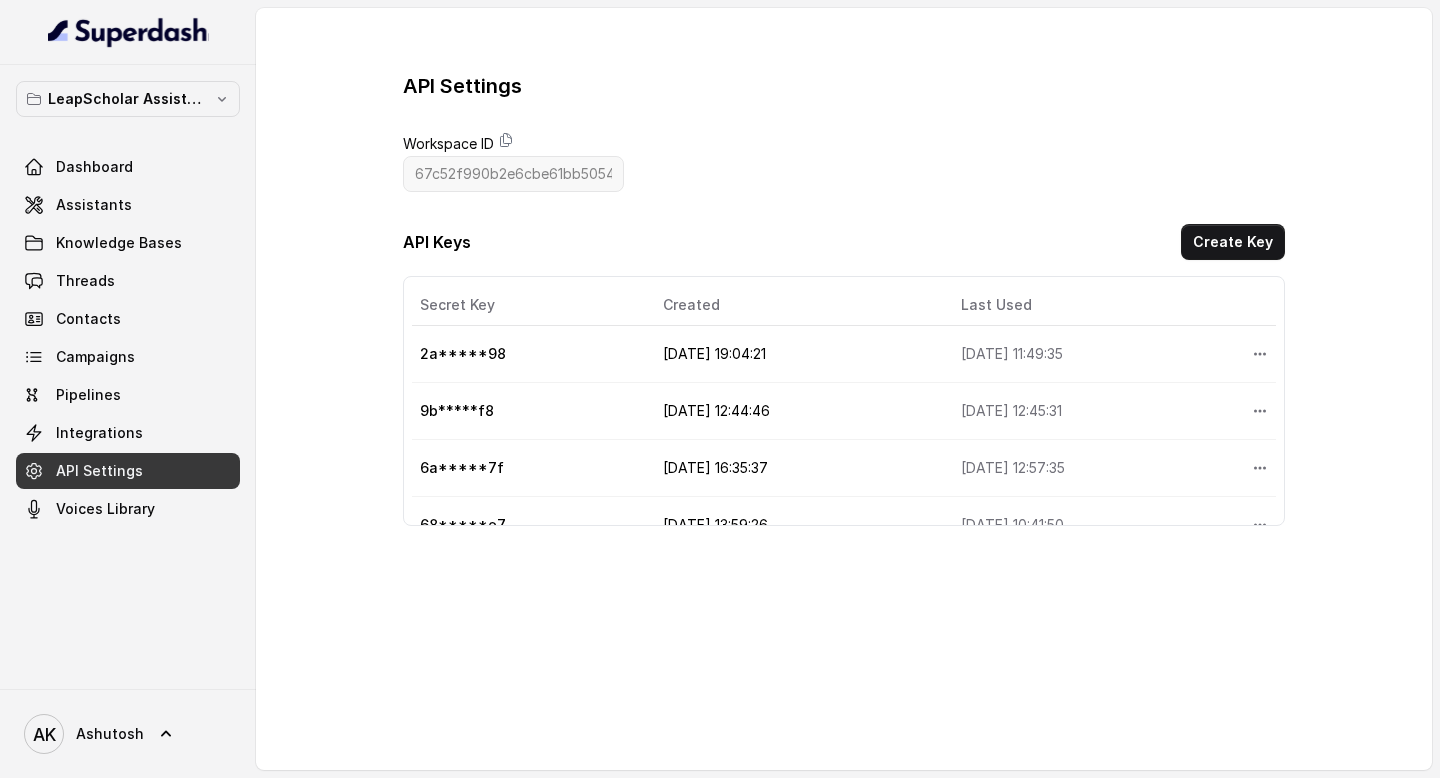 scroll, scrollTop: 94, scrollLeft: 0, axis: vertical 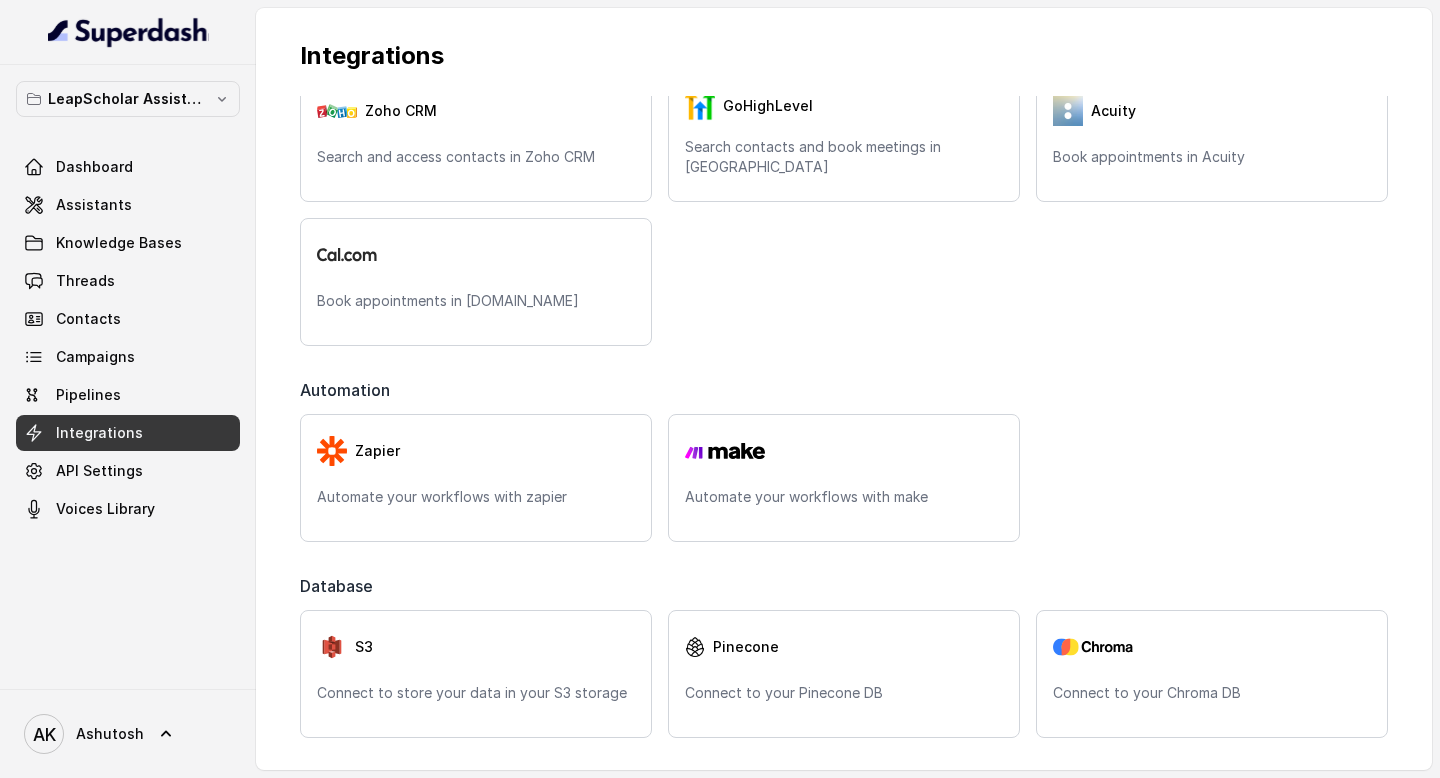 click on "Dashboard" at bounding box center [128, 167] 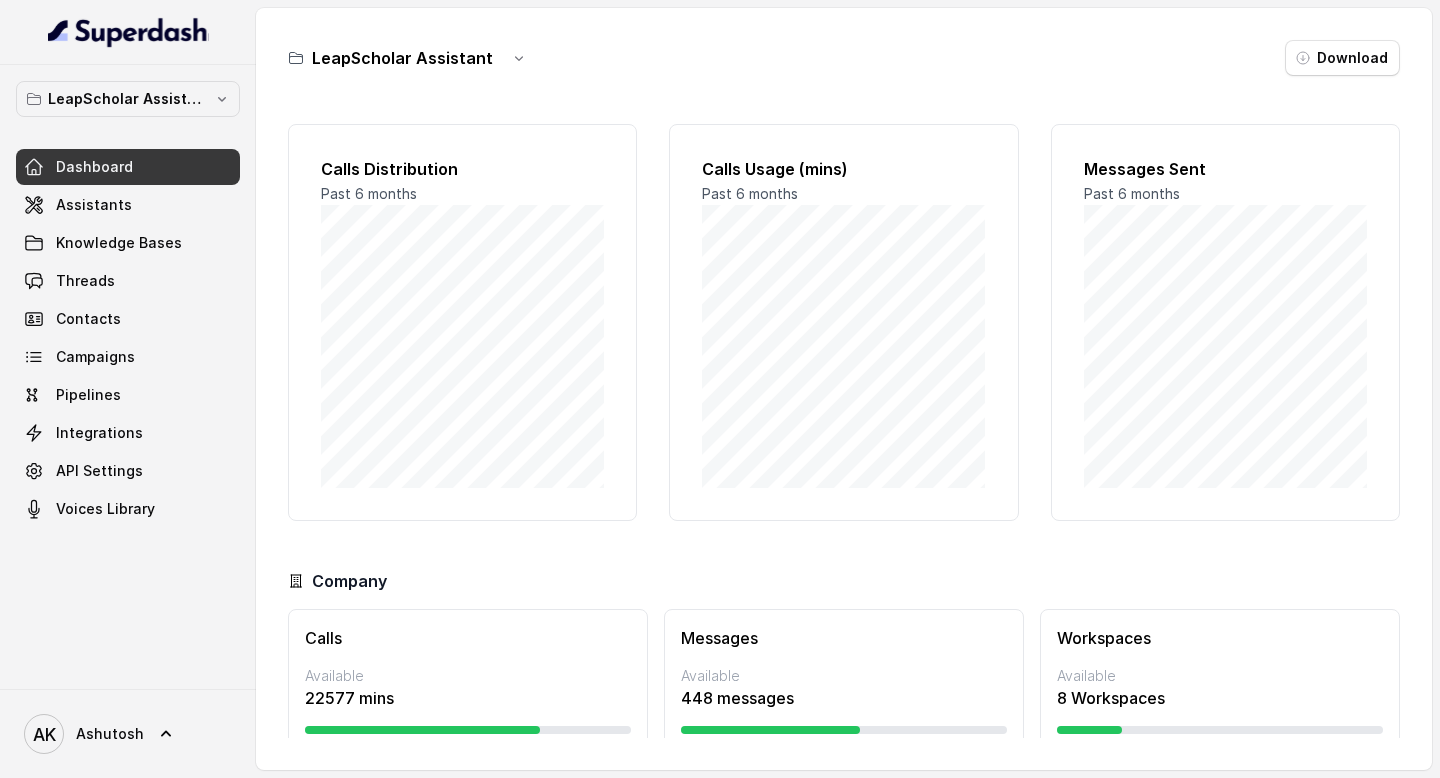 scroll, scrollTop: 63, scrollLeft: 0, axis: vertical 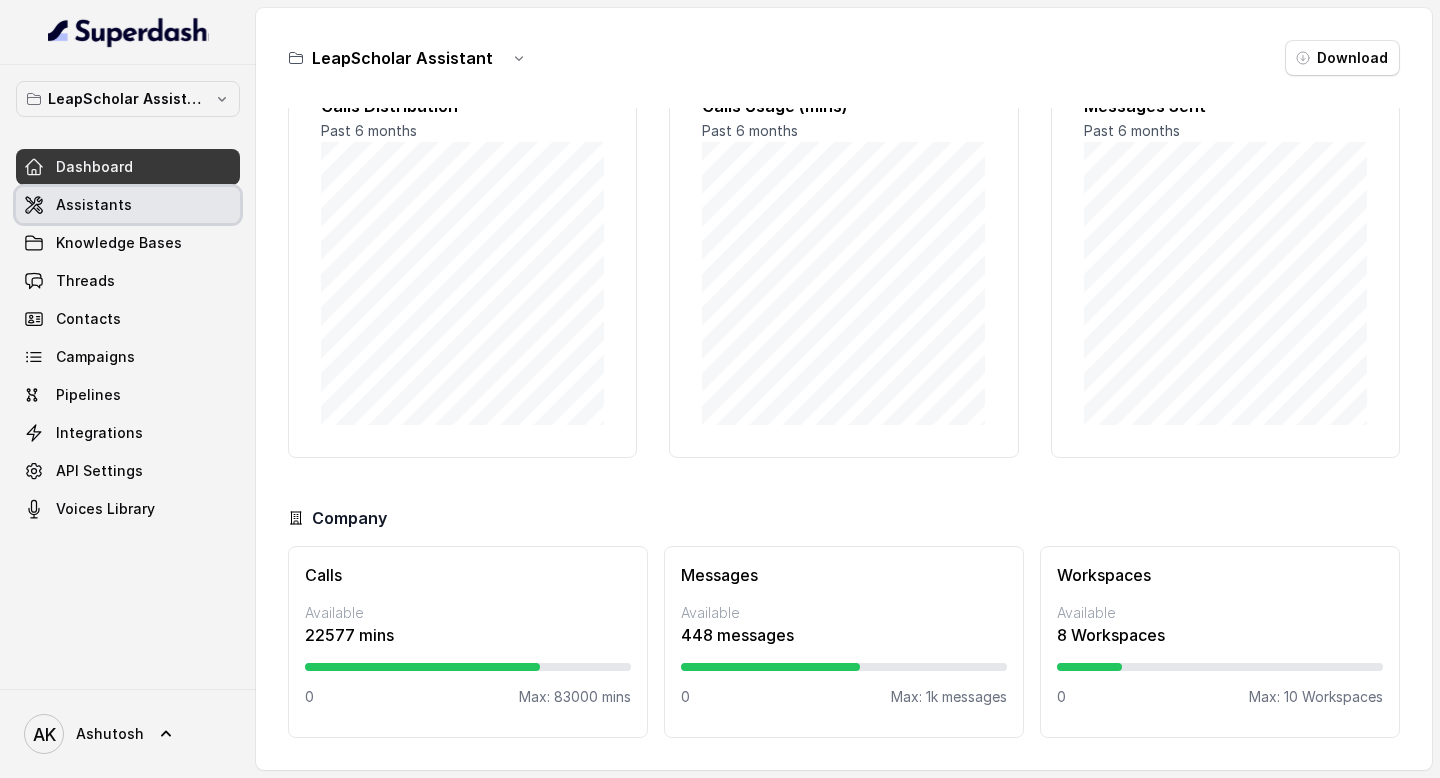 click on "Assistants" at bounding box center (128, 205) 